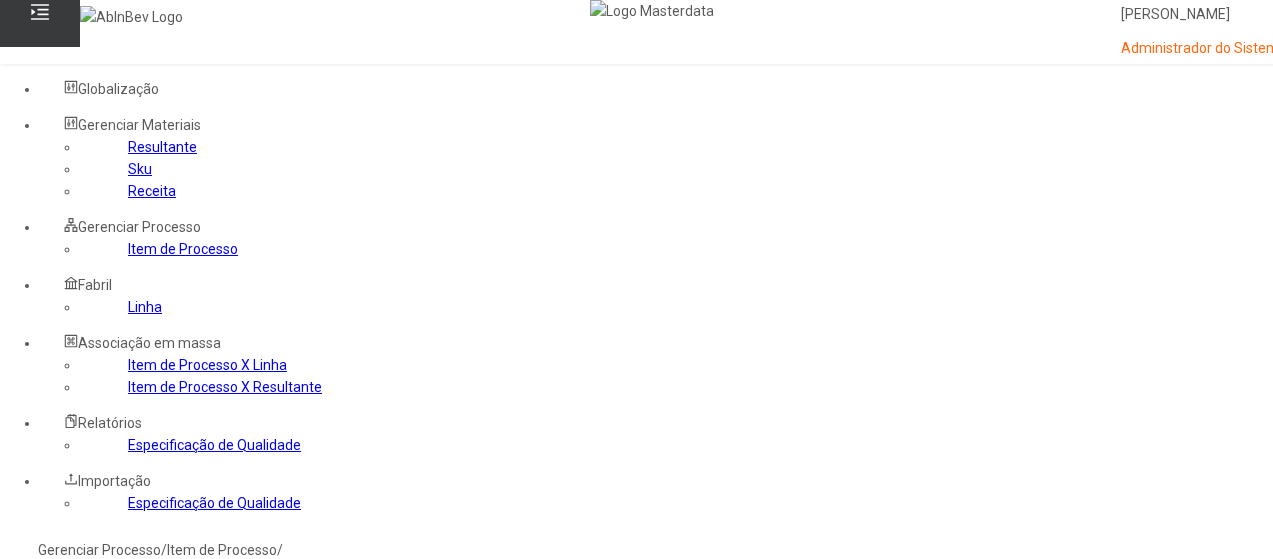 scroll, scrollTop: 136, scrollLeft: 0, axis: vertical 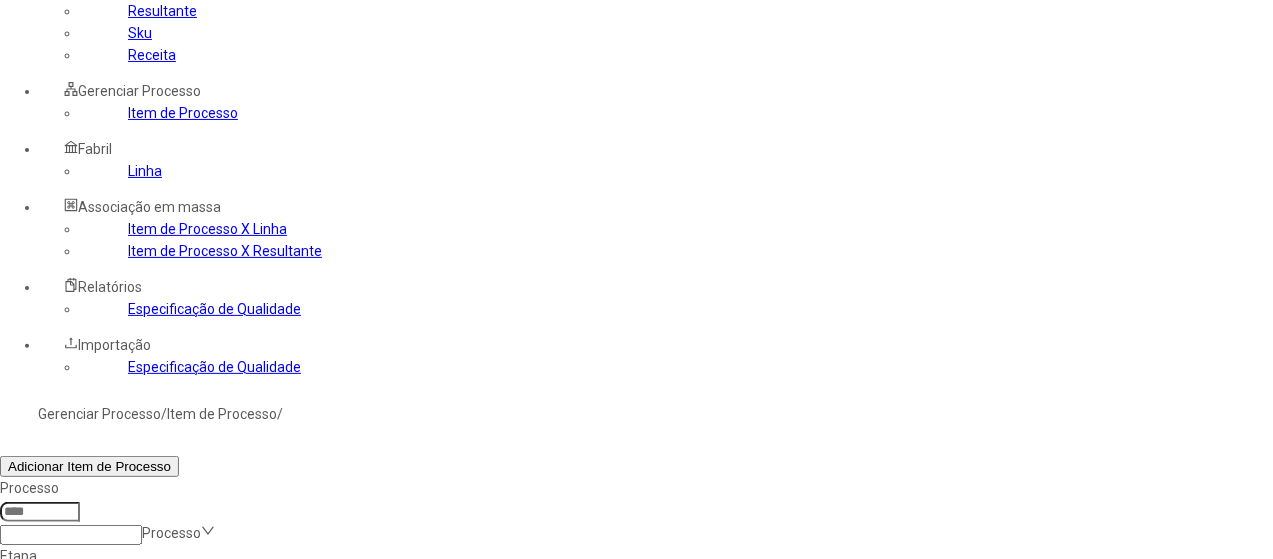 click on "Item de controle Item de Processo ****" 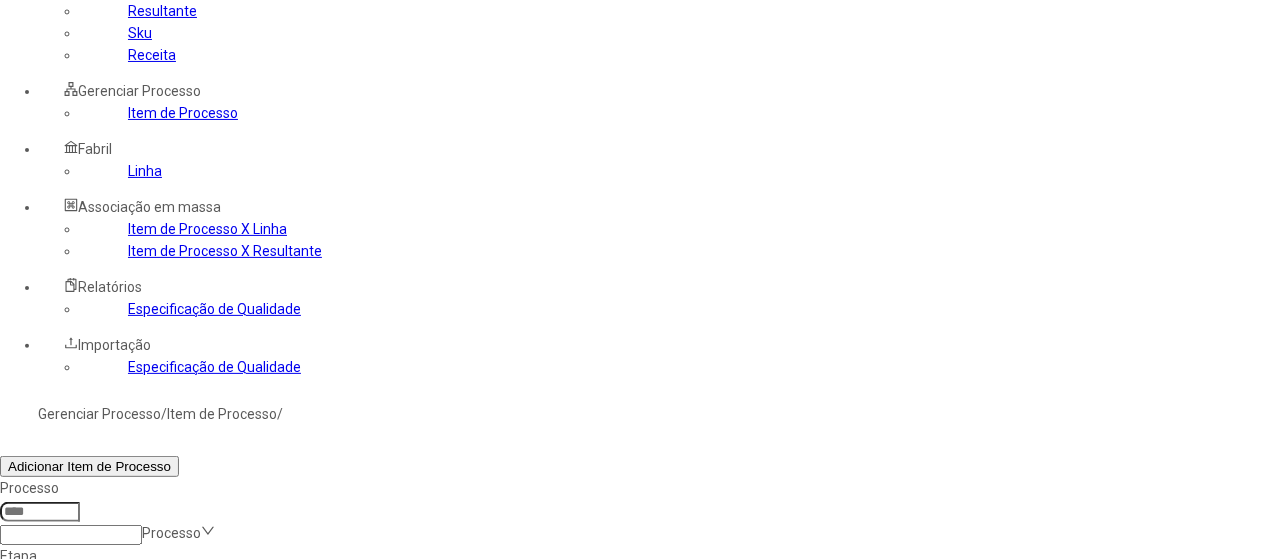 type on "*****" 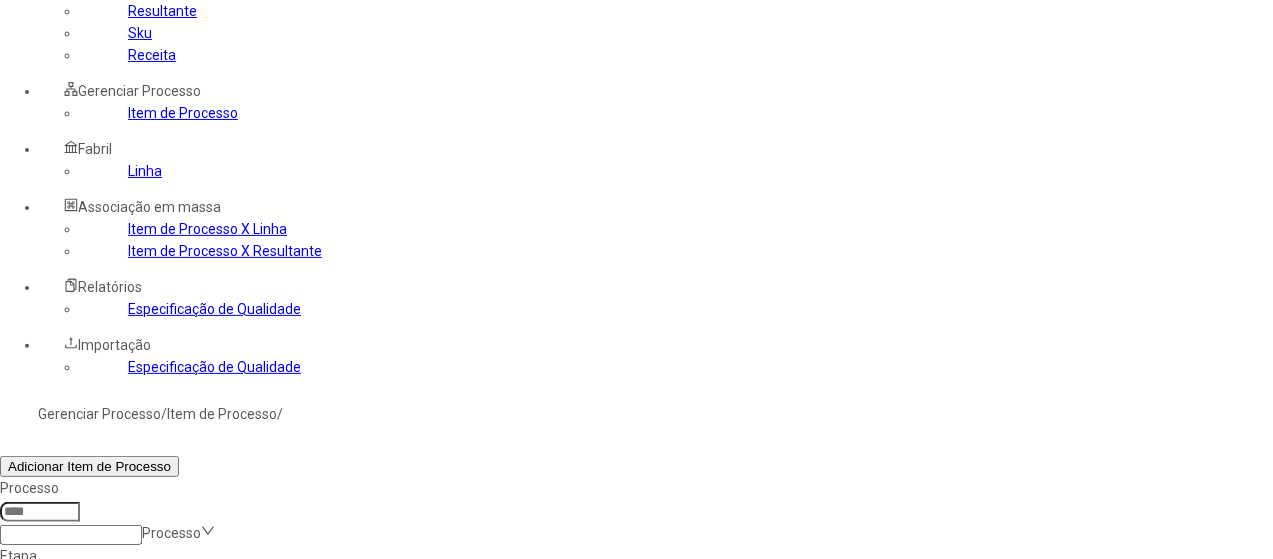 click on "Filtrar" 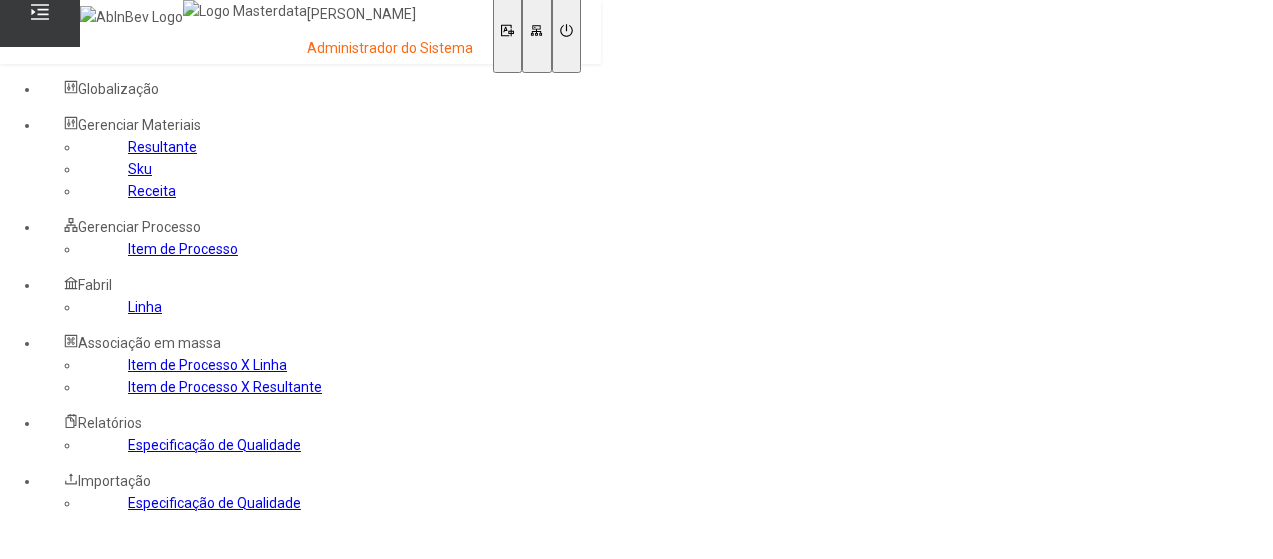 scroll, scrollTop: 0, scrollLeft: 0, axis: both 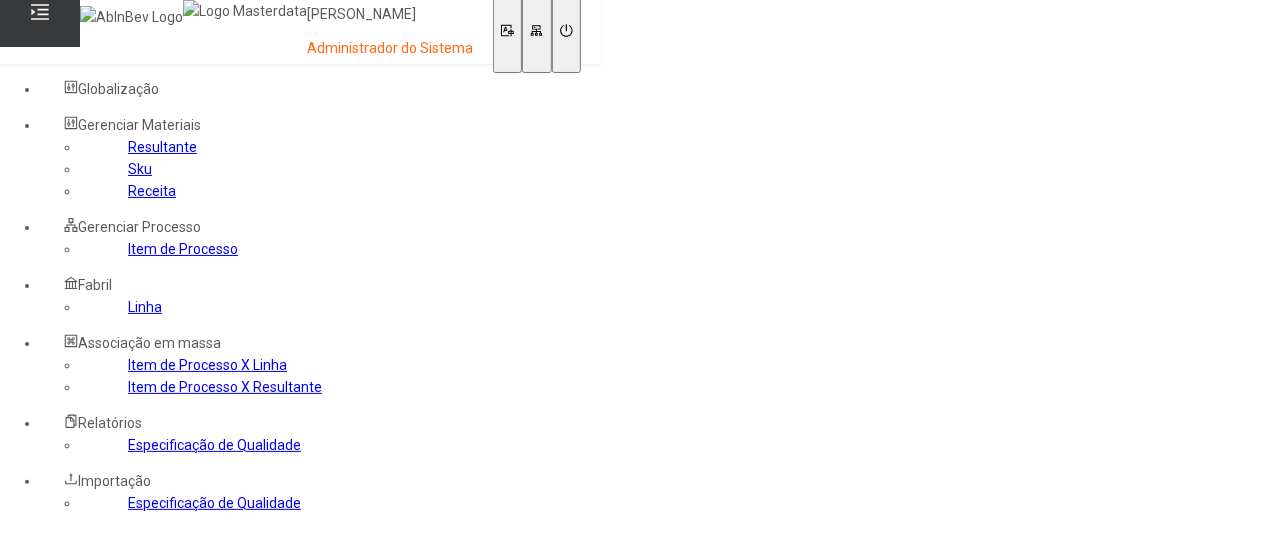 click on "Item de Processo" 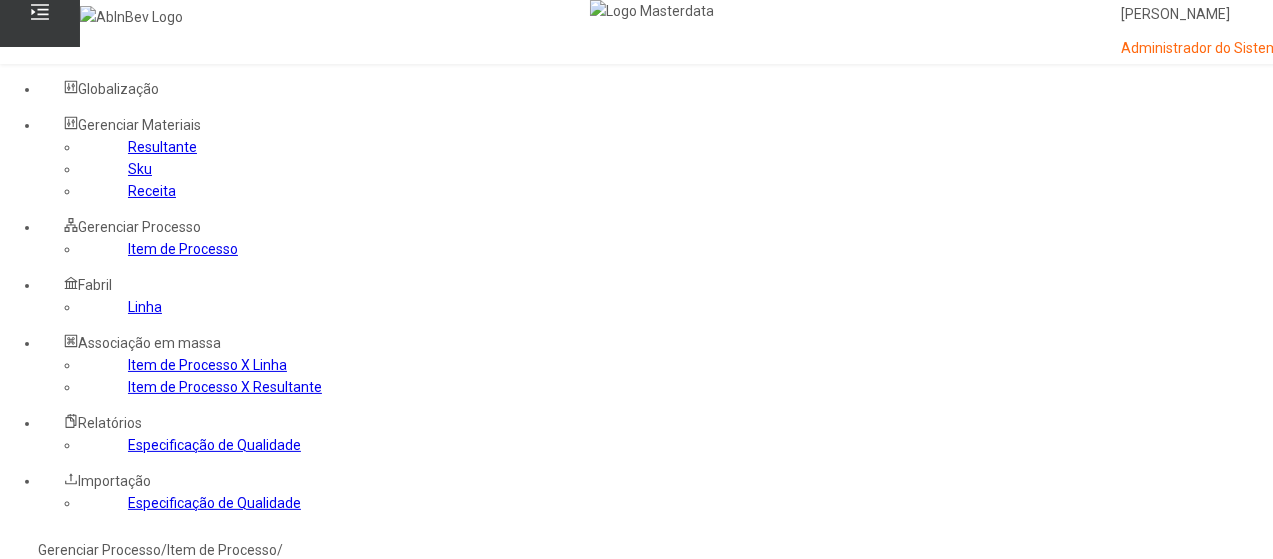 click 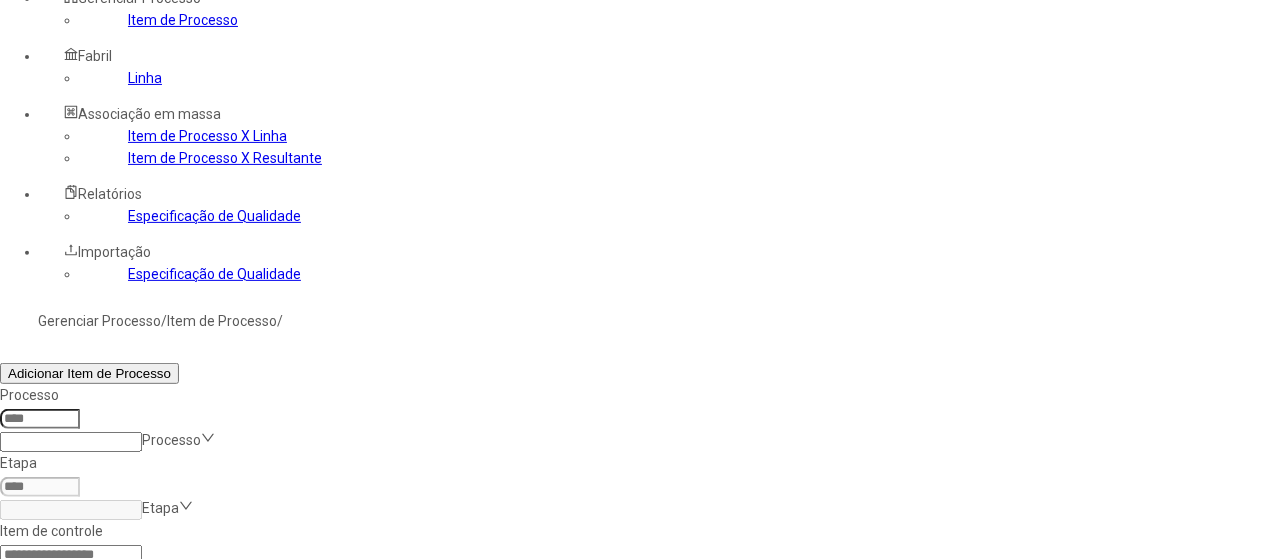 scroll, scrollTop: 230, scrollLeft: 0, axis: vertical 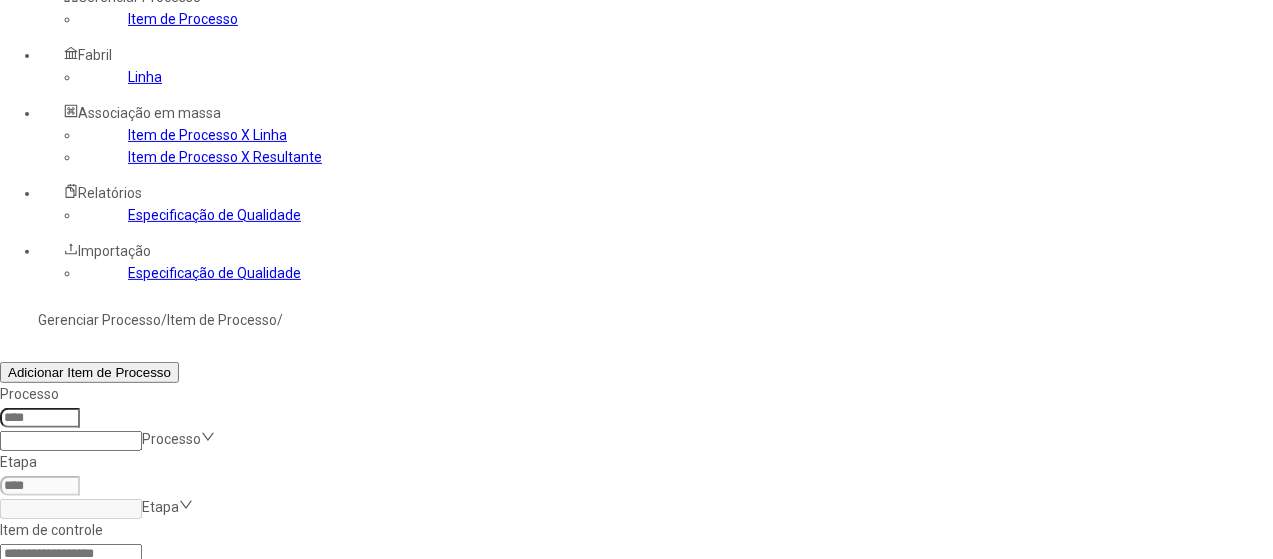 drag, startPoint x: 706, startPoint y: 328, endPoint x: 608, endPoint y: 287, distance: 106.23088 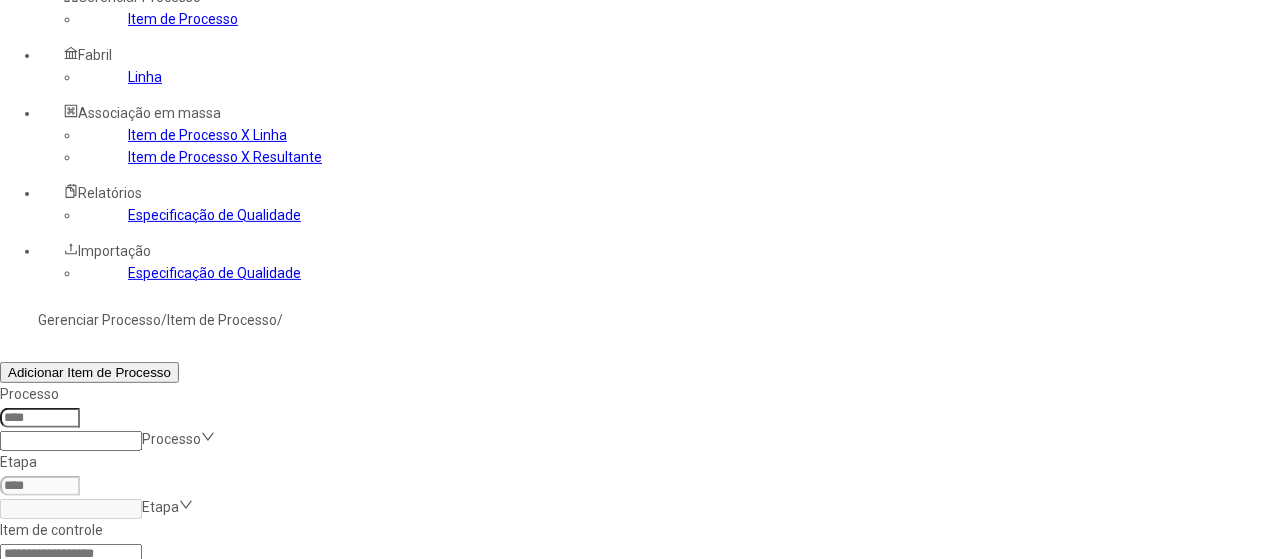 type on "*****" 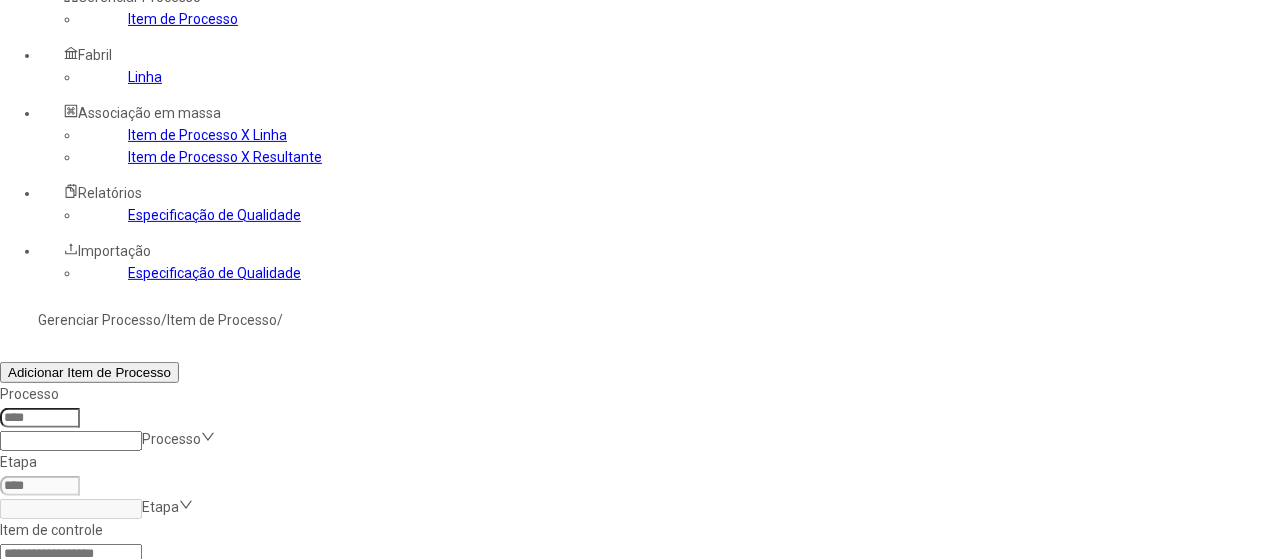 click on "Filtrar" 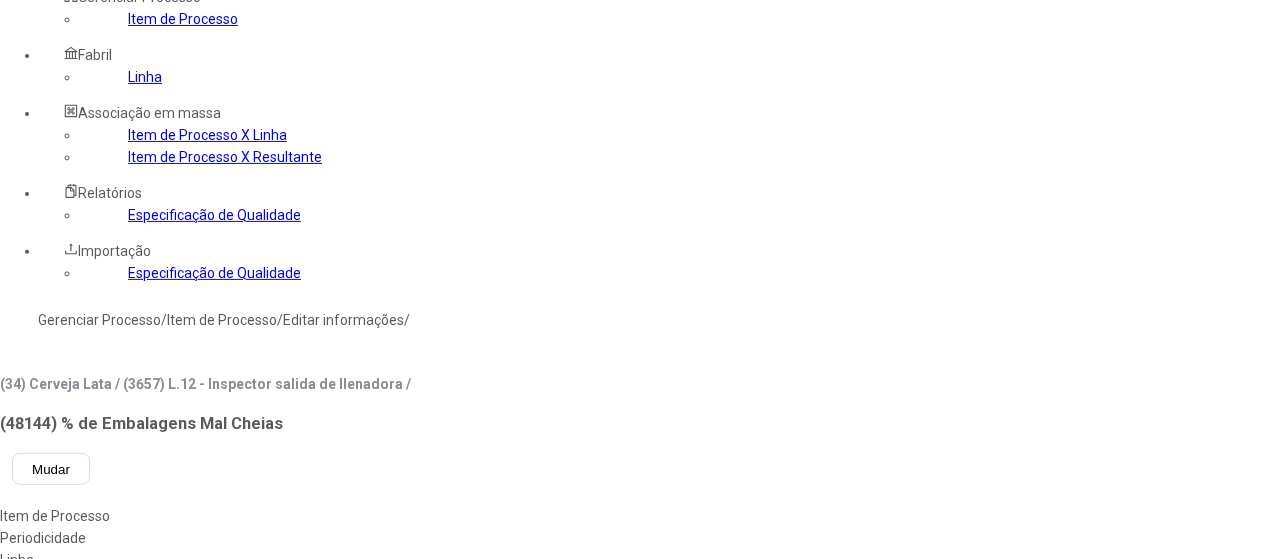 type on "****" 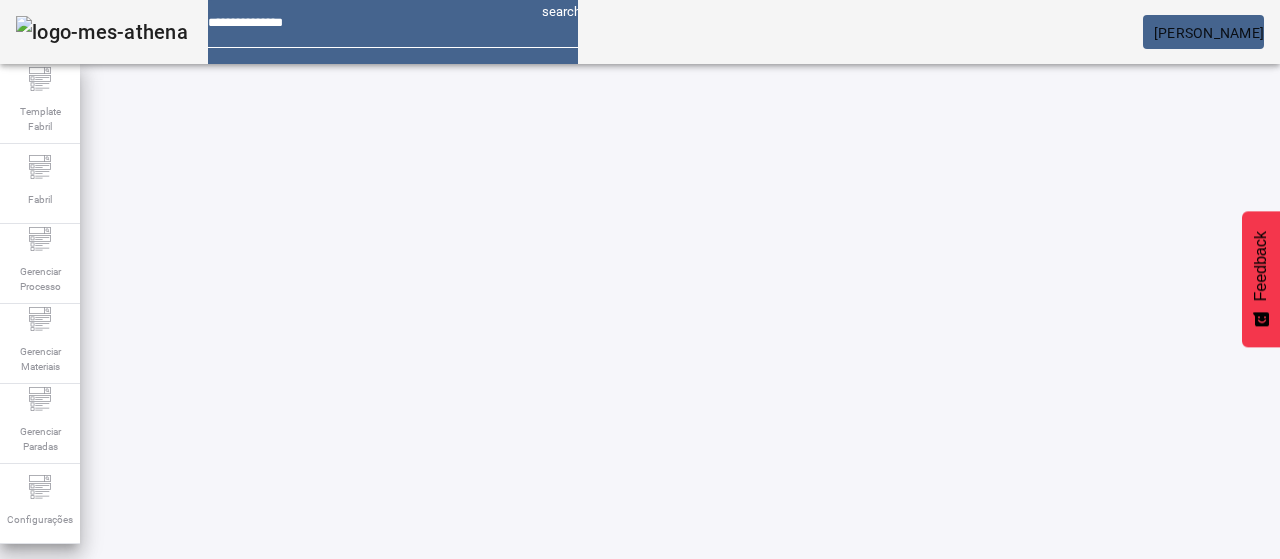 scroll, scrollTop: 0, scrollLeft: 0, axis: both 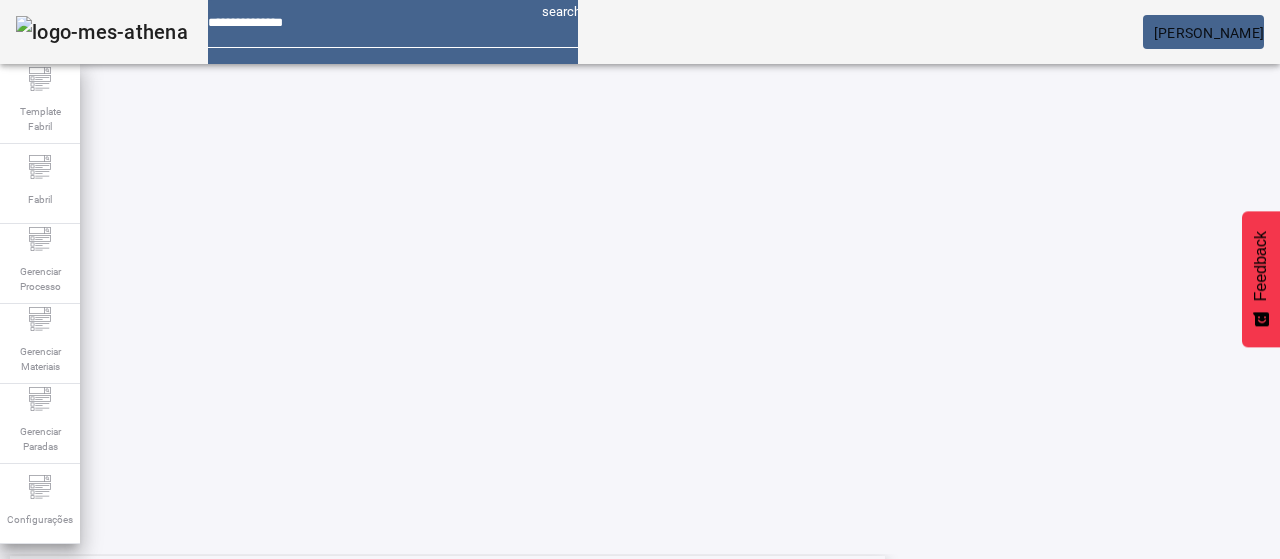 click on "Pesquise por marca" at bounding box center [1388, 433] 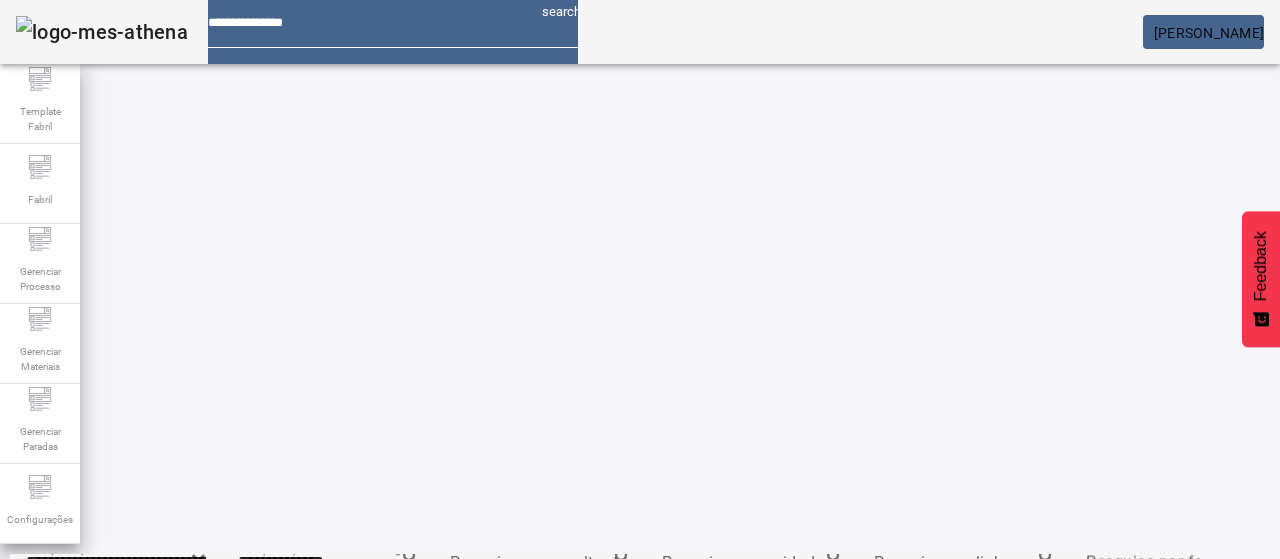 scroll, scrollTop: 340, scrollLeft: 0, axis: vertical 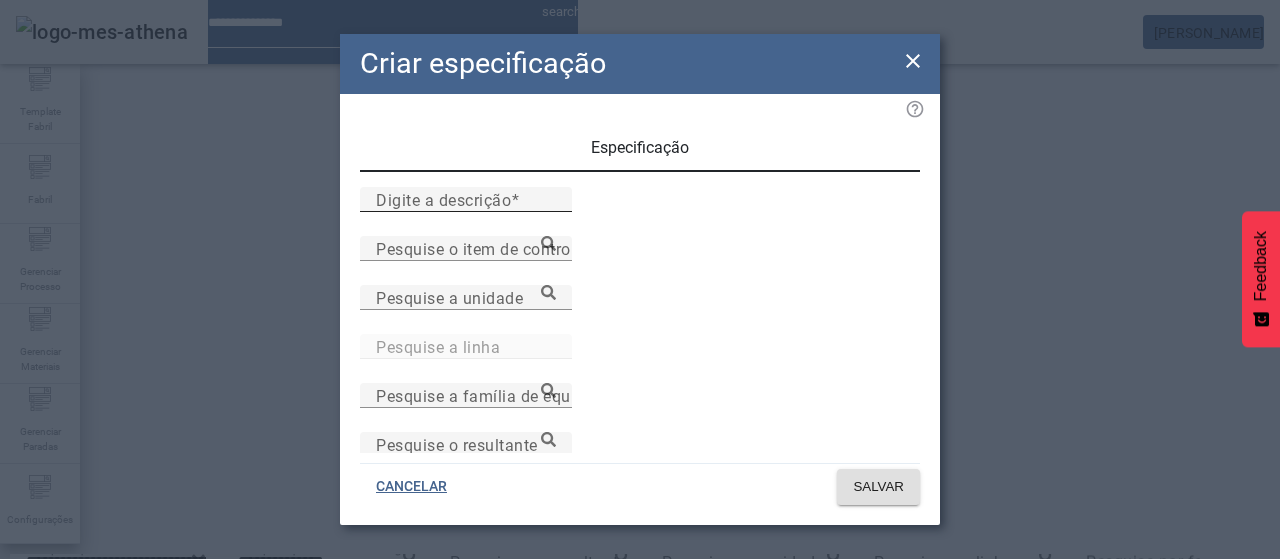 click on "Digite a descrição" at bounding box center [443, 199] 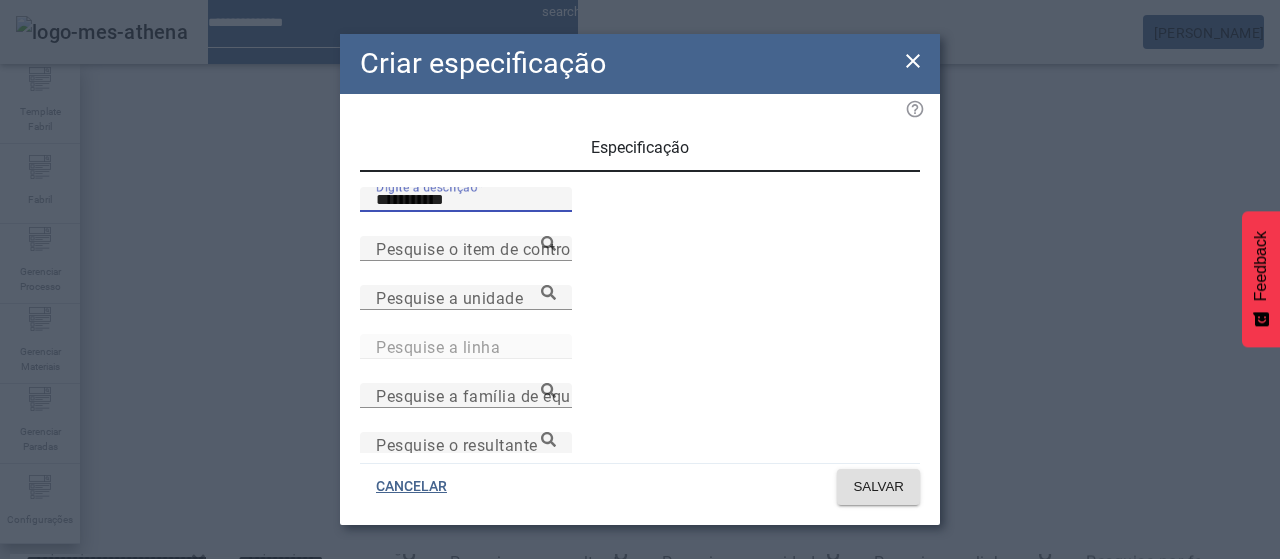 type on "**********" 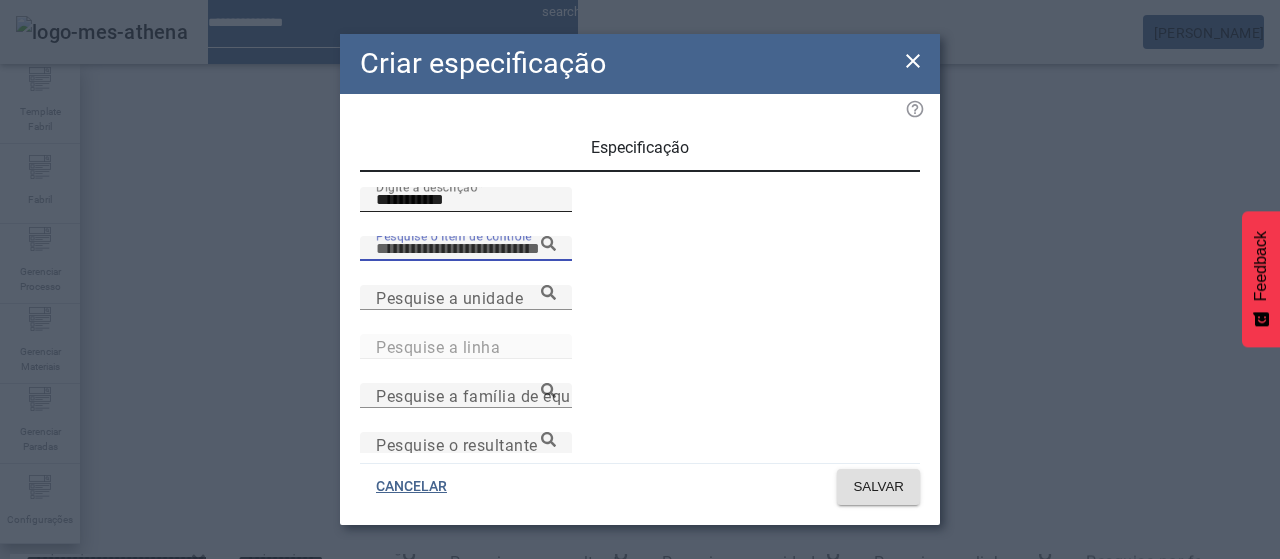 paste on "**********" 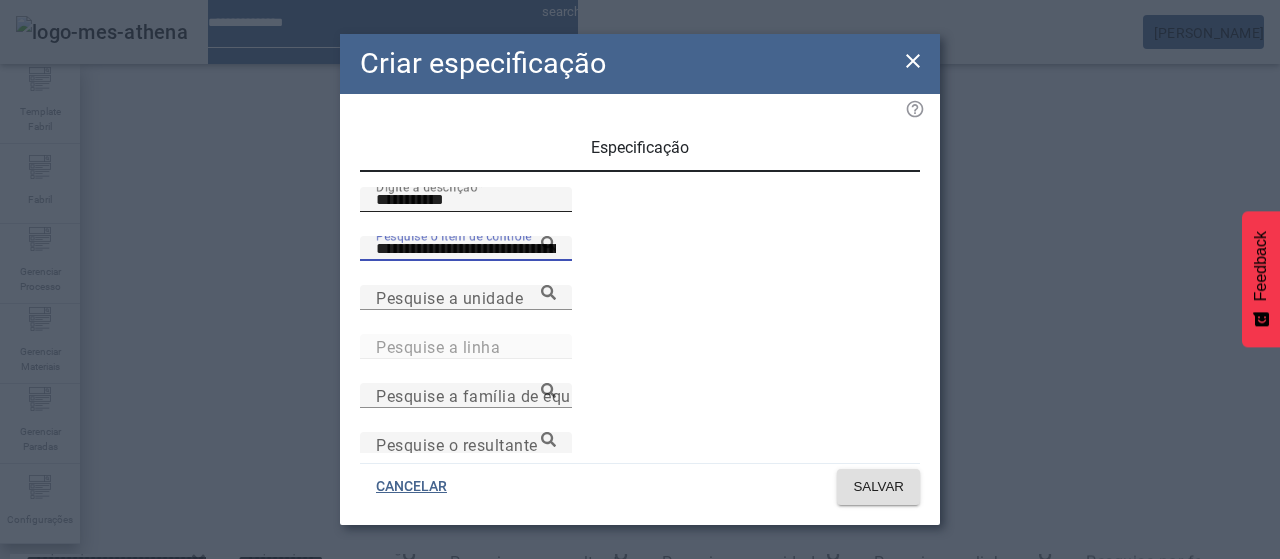 type on "**********" 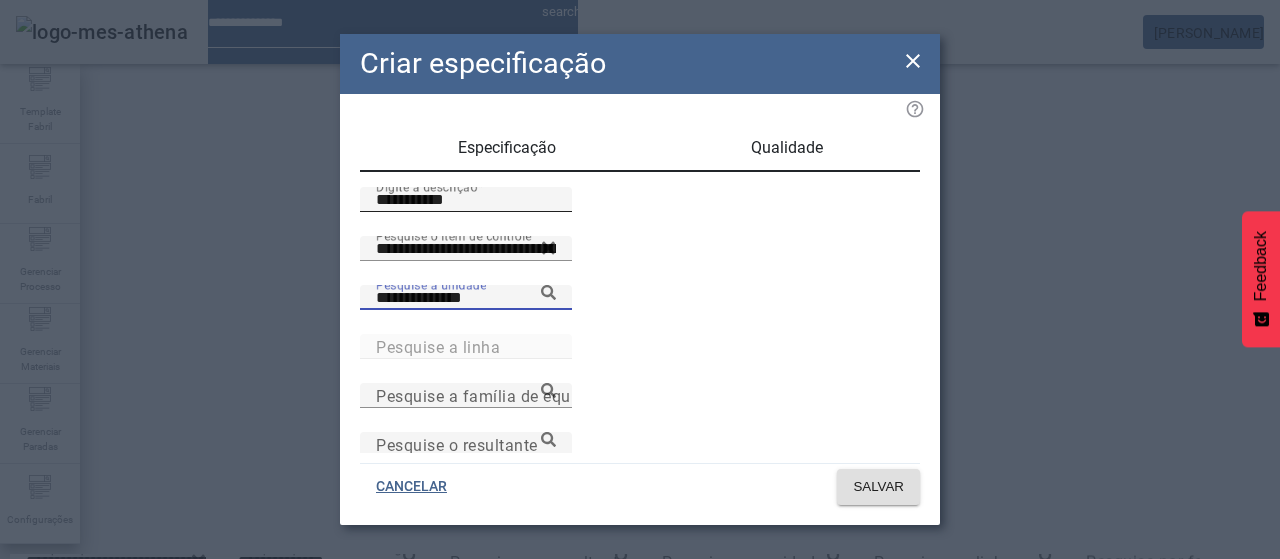 type on "**********" 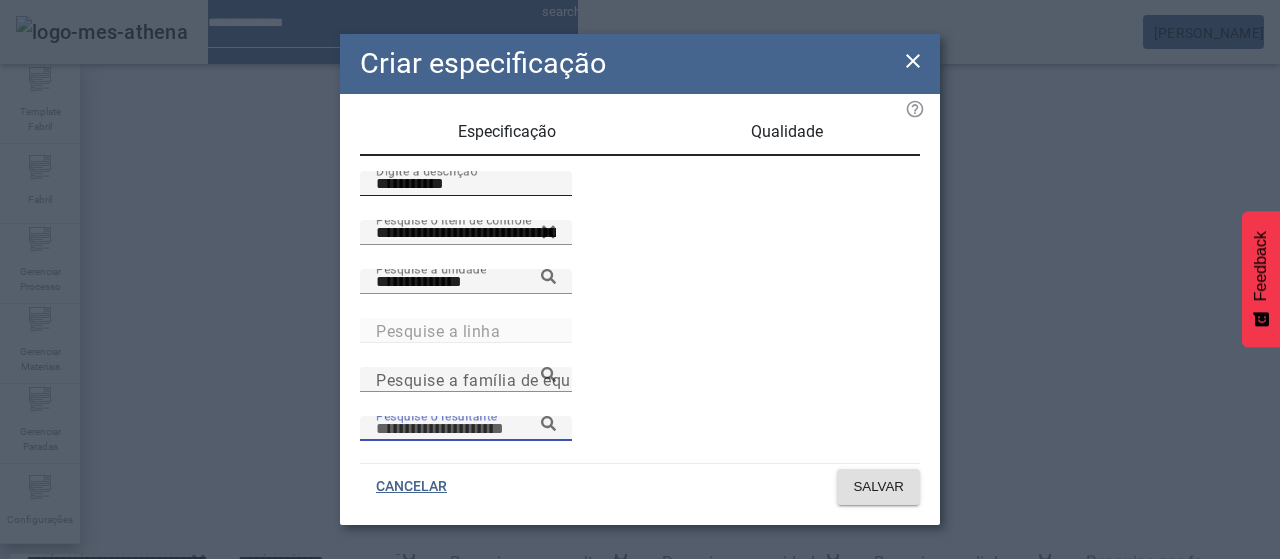scroll, scrollTop: 206, scrollLeft: 0, axis: vertical 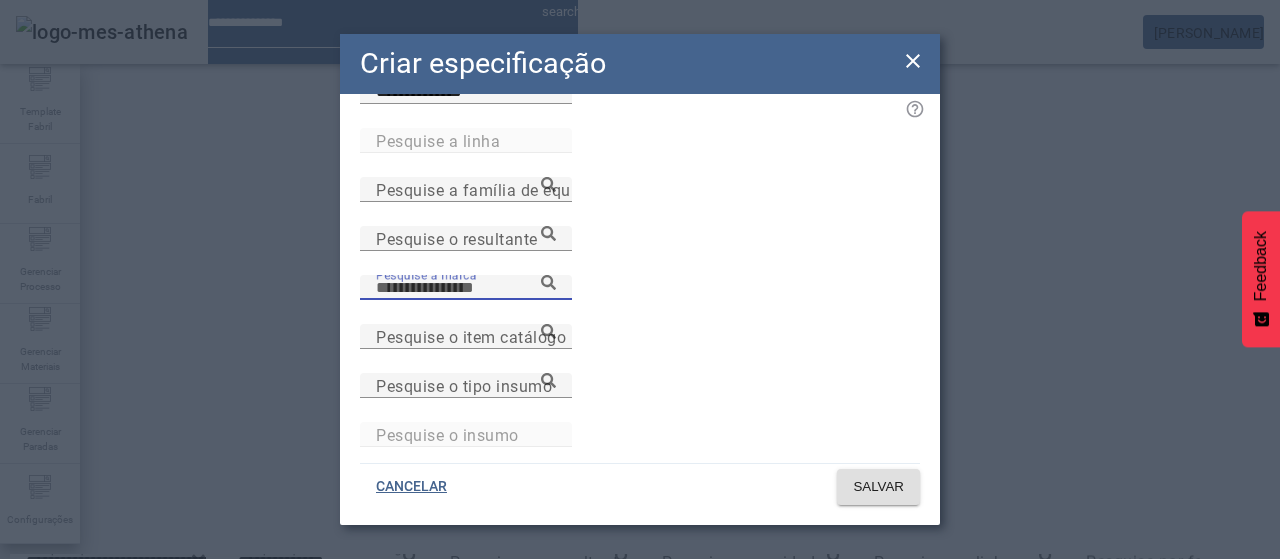 paste on "**********" 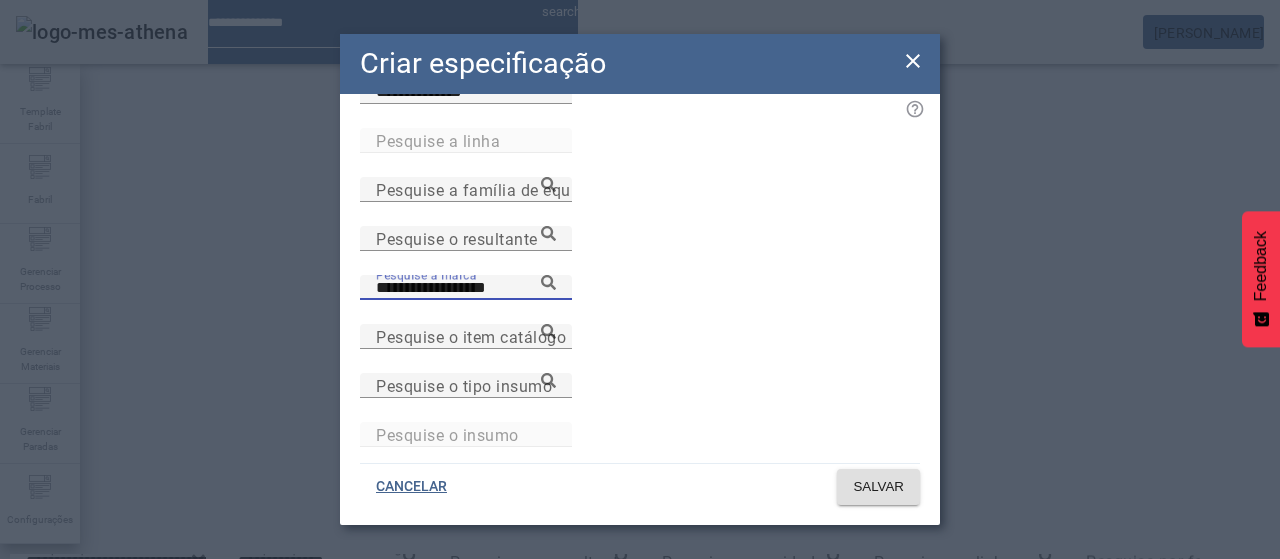 type on "**********" 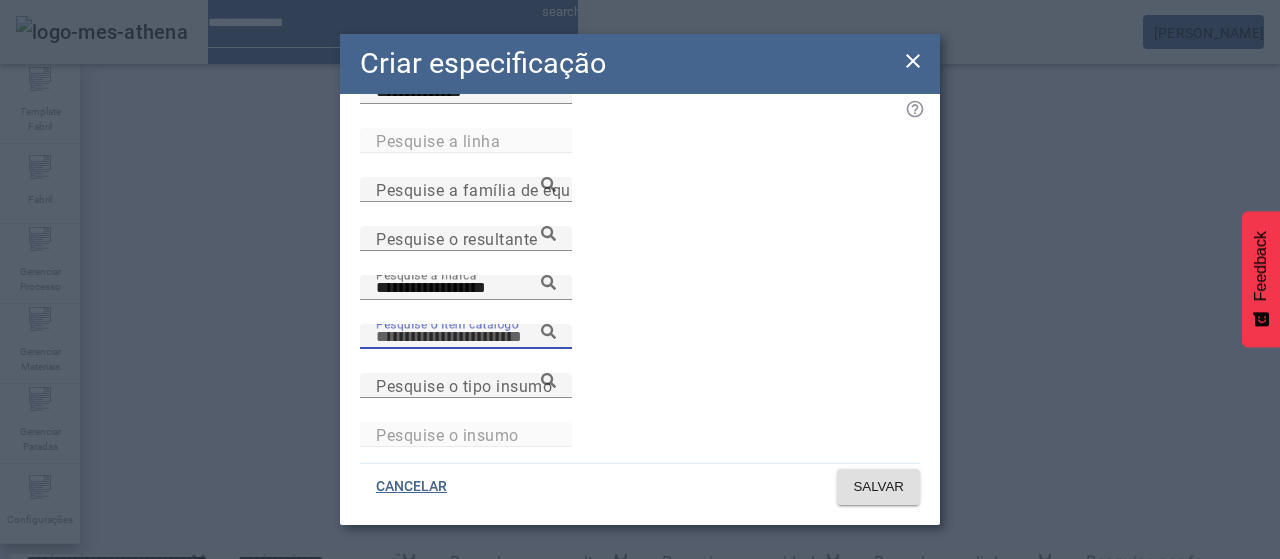 paste on "**********" 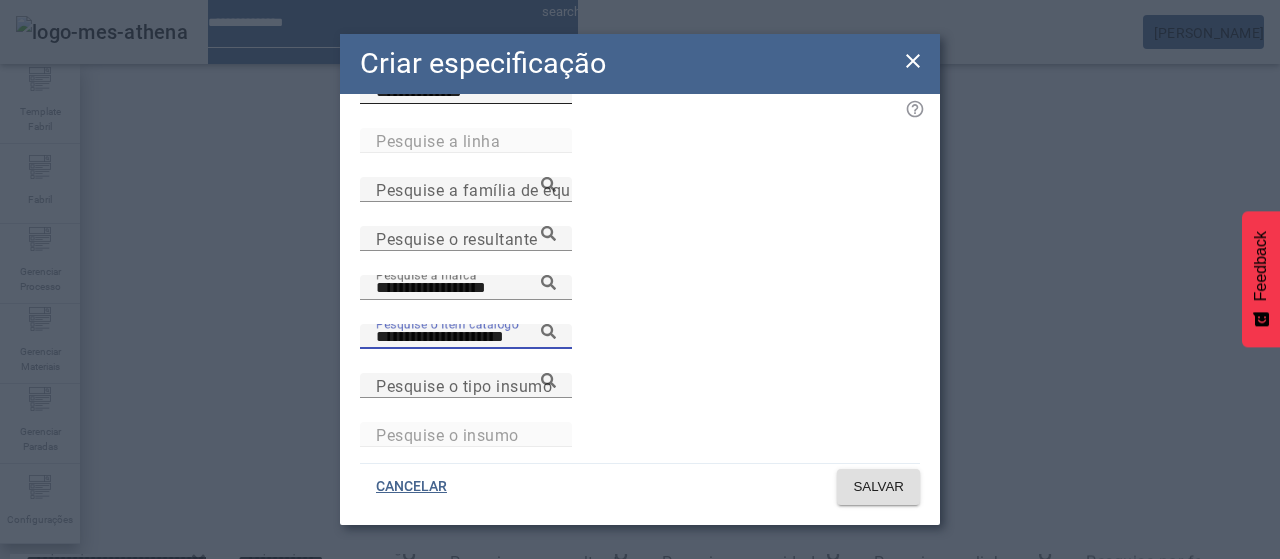 type on "**********" 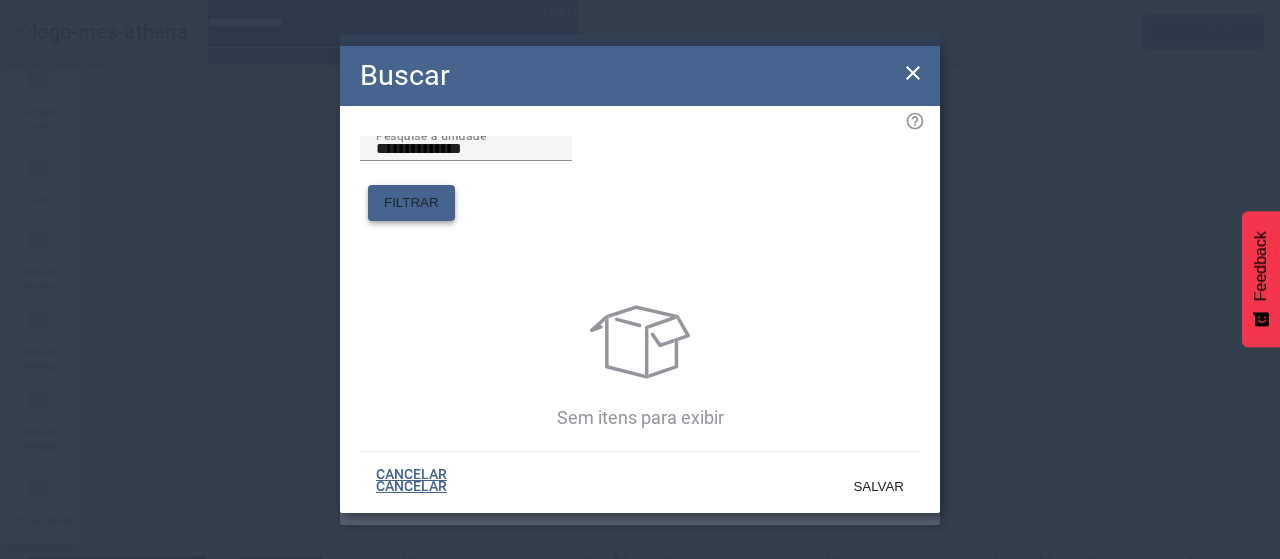 click on "FILTRAR" 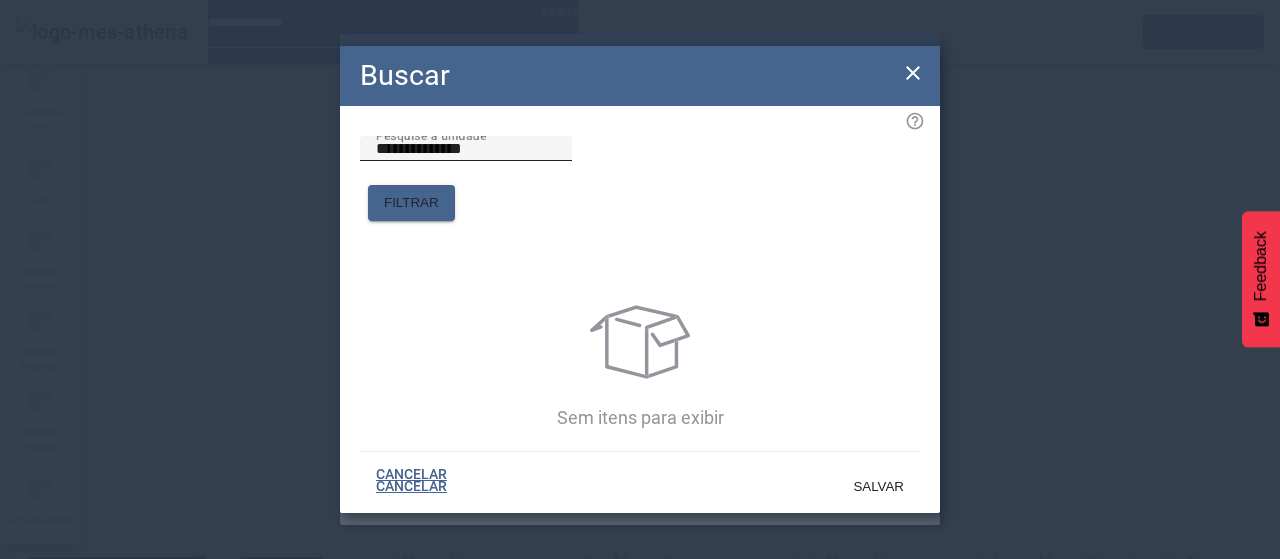 click on "**********" at bounding box center (466, 149) 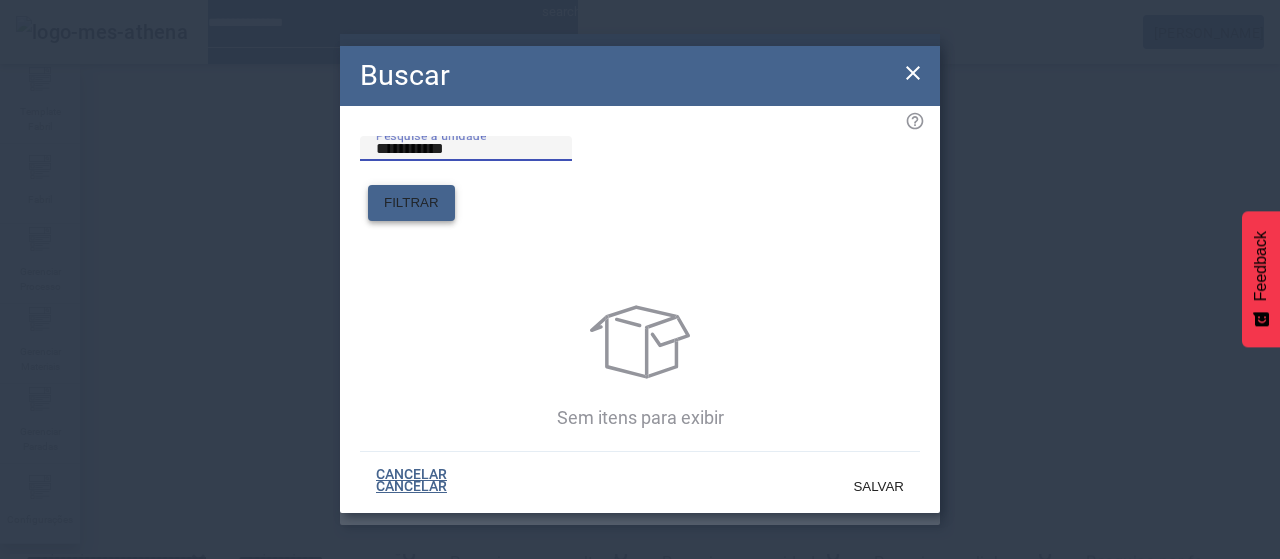 type on "**********" 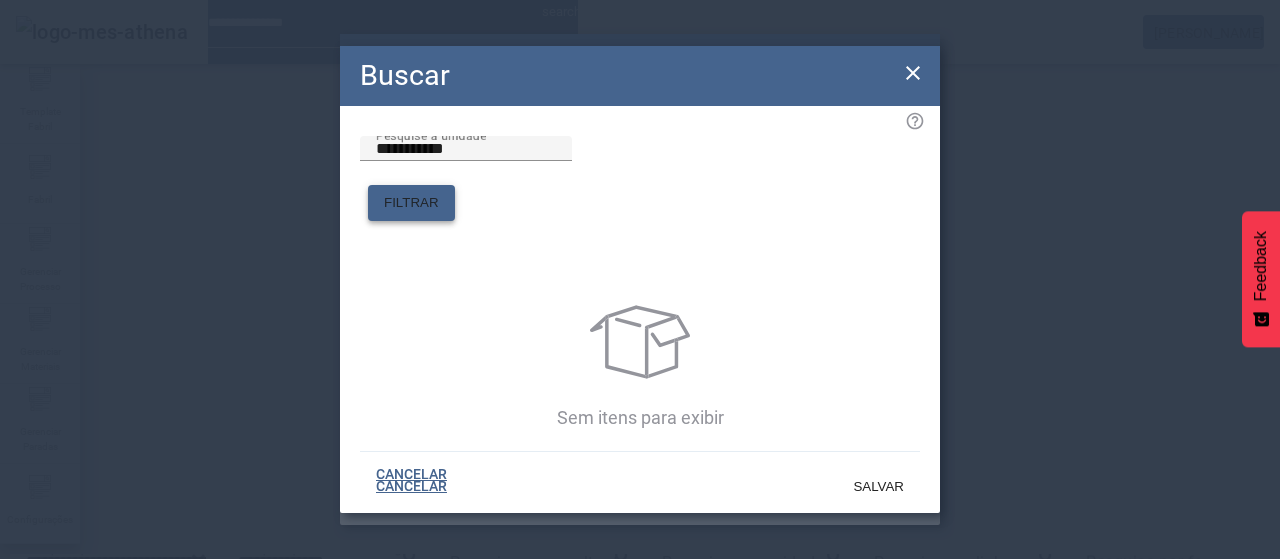 click on "FILTRAR" 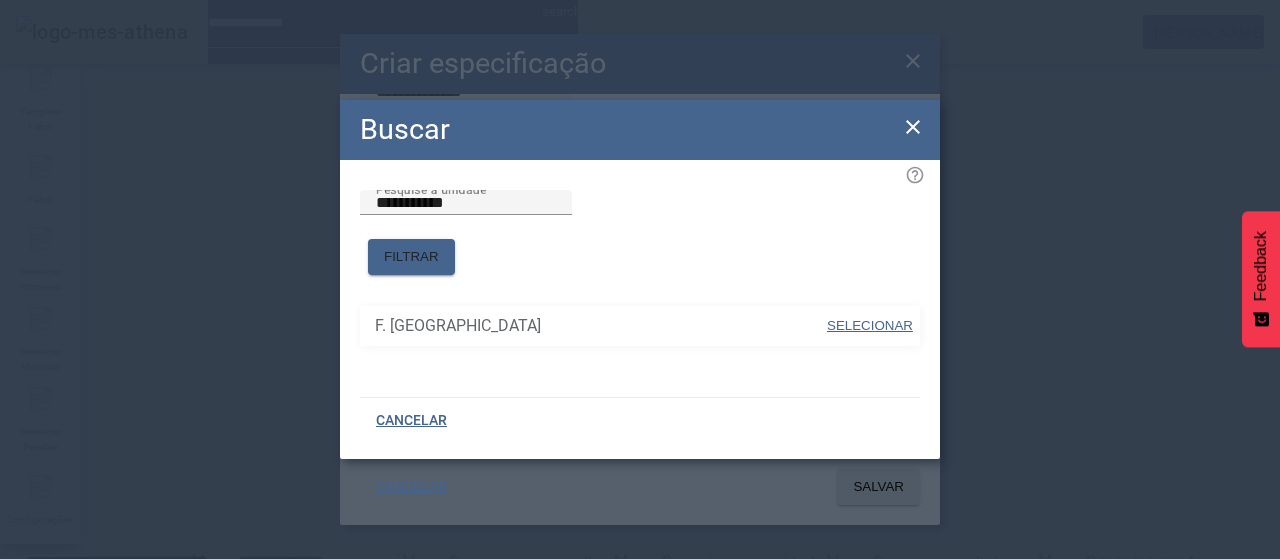 click on "SELECIONAR" at bounding box center (870, 325) 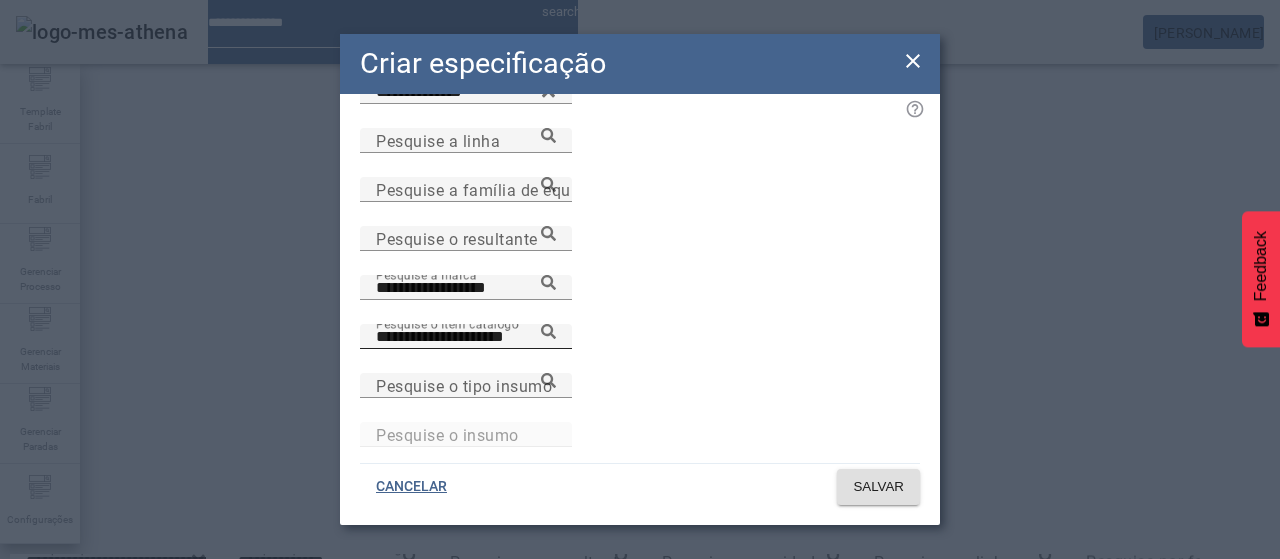 click on "**********" at bounding box center (466, 337) 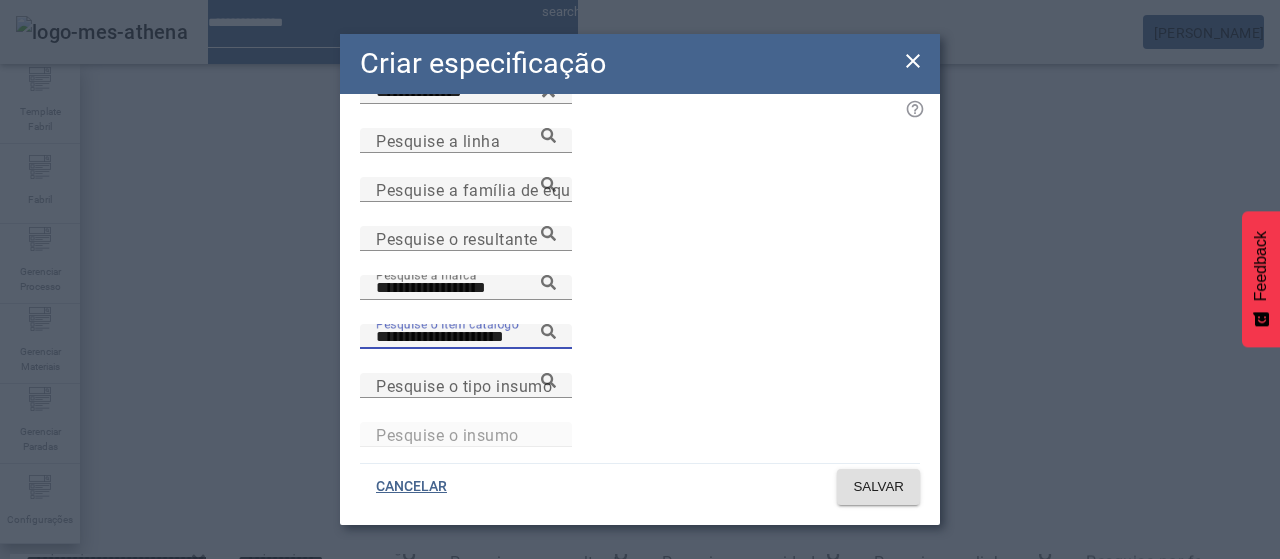 click on "**********" at bounding box center (466, 337) 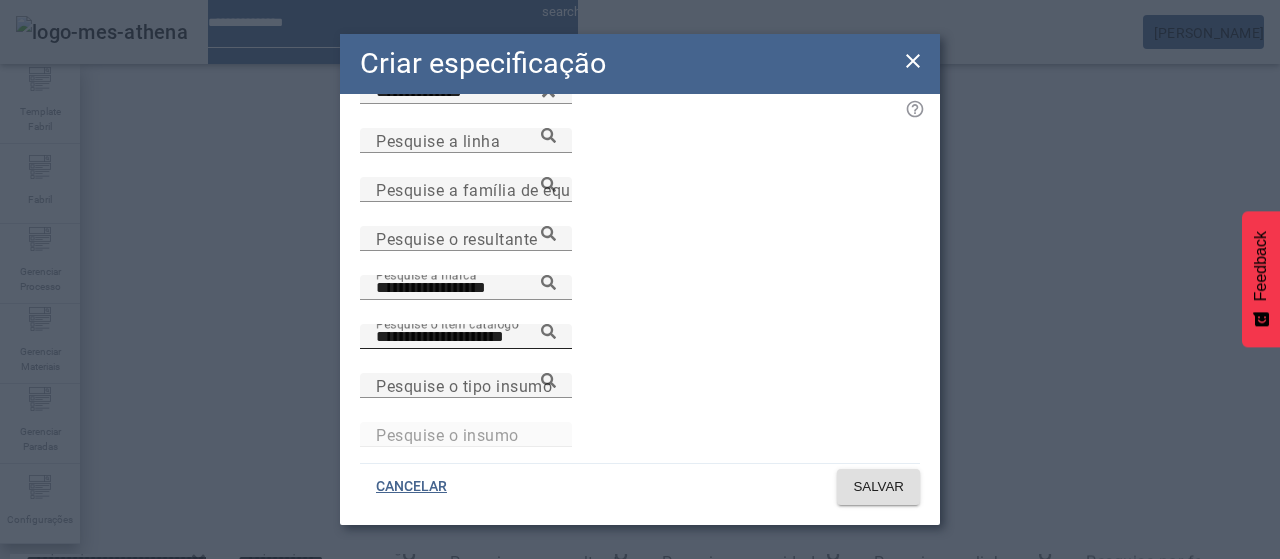click 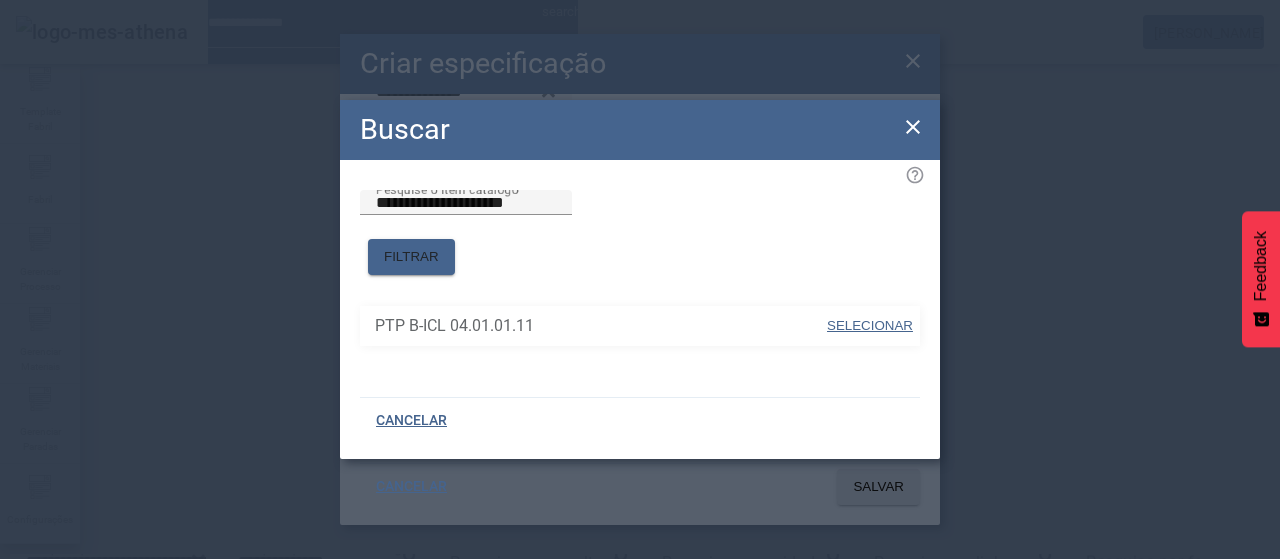 click on "SELECIONAR" at bounding box center (870, 325) 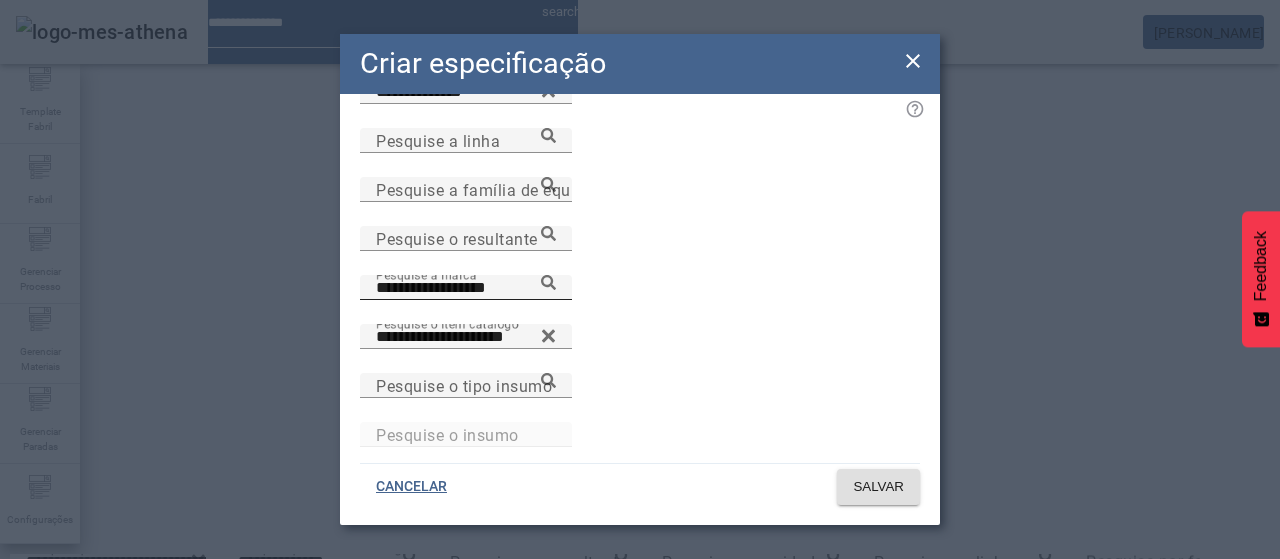 click 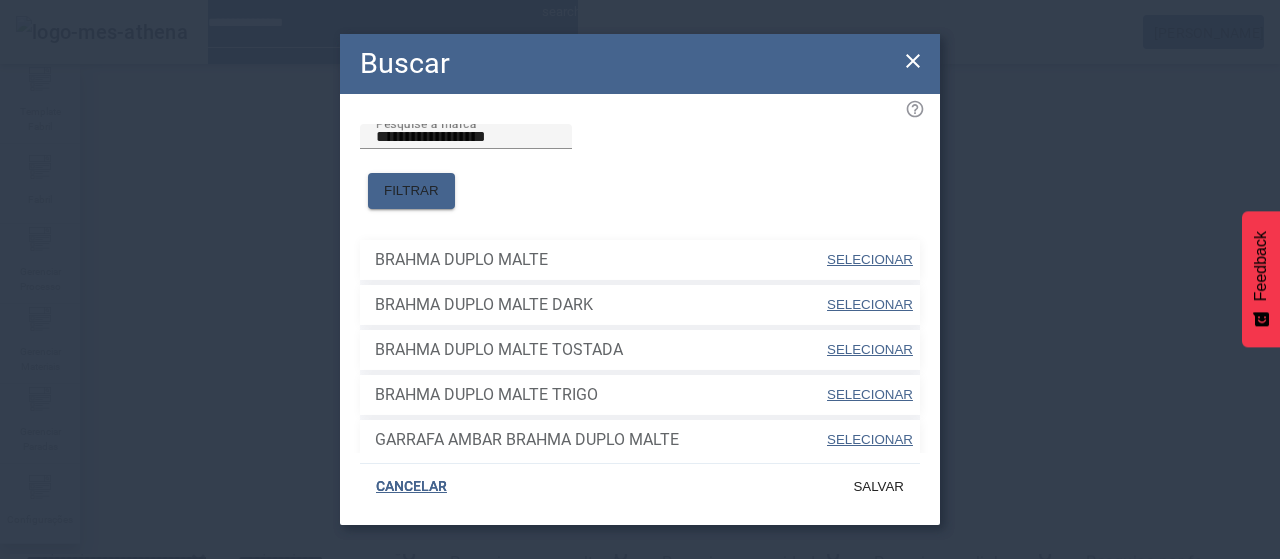 click on "SELECIONAR" at bounding box center (870, 259) 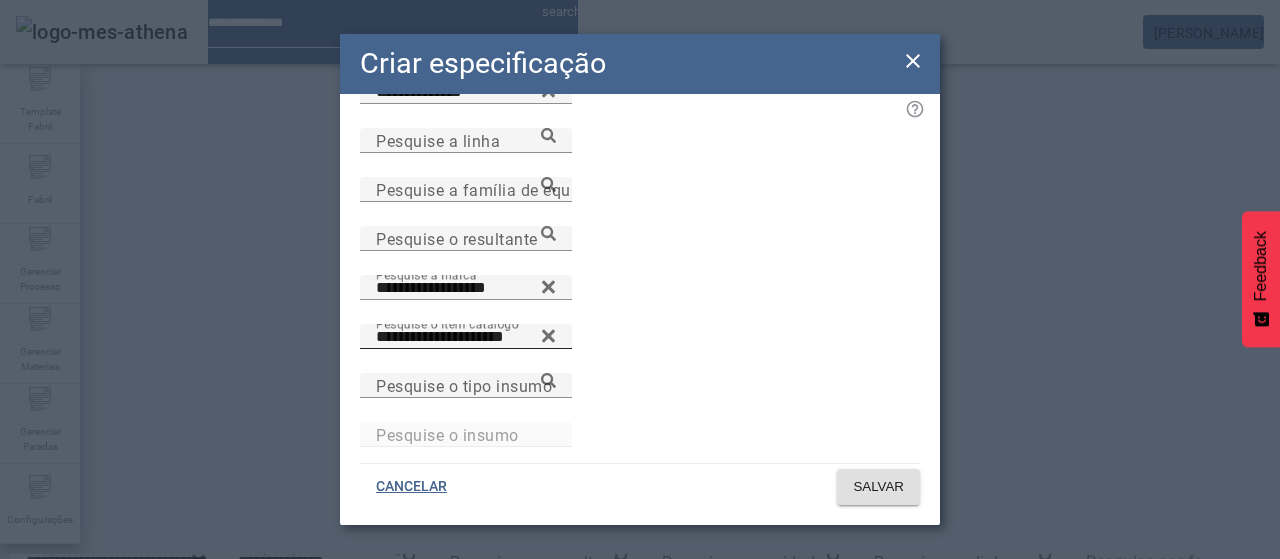 scroll, scrollTop: 0, scrollLeft: 0, axis: both 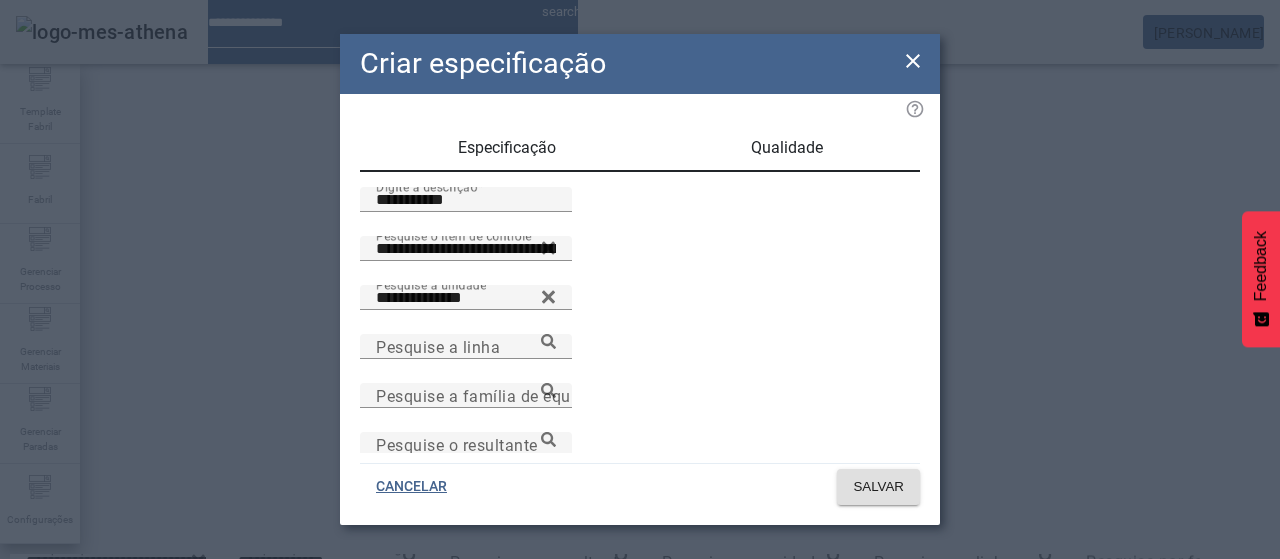 click on "Qualidade" at bounding box center (787, 148) 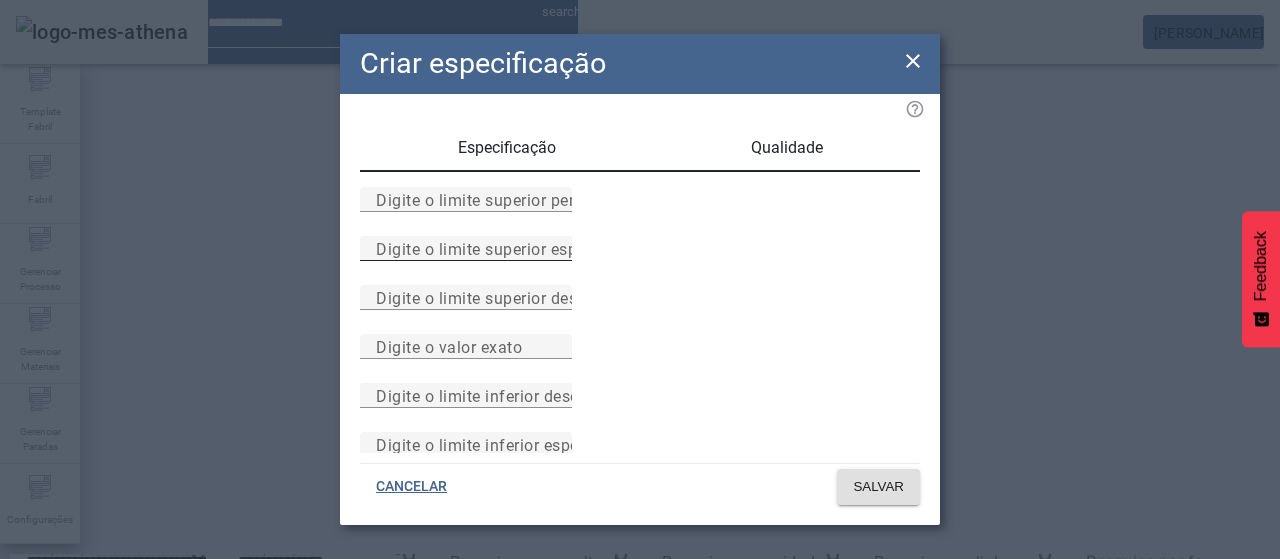 click on "Digite o limite superior especificado" at bounding box center [511, 248] 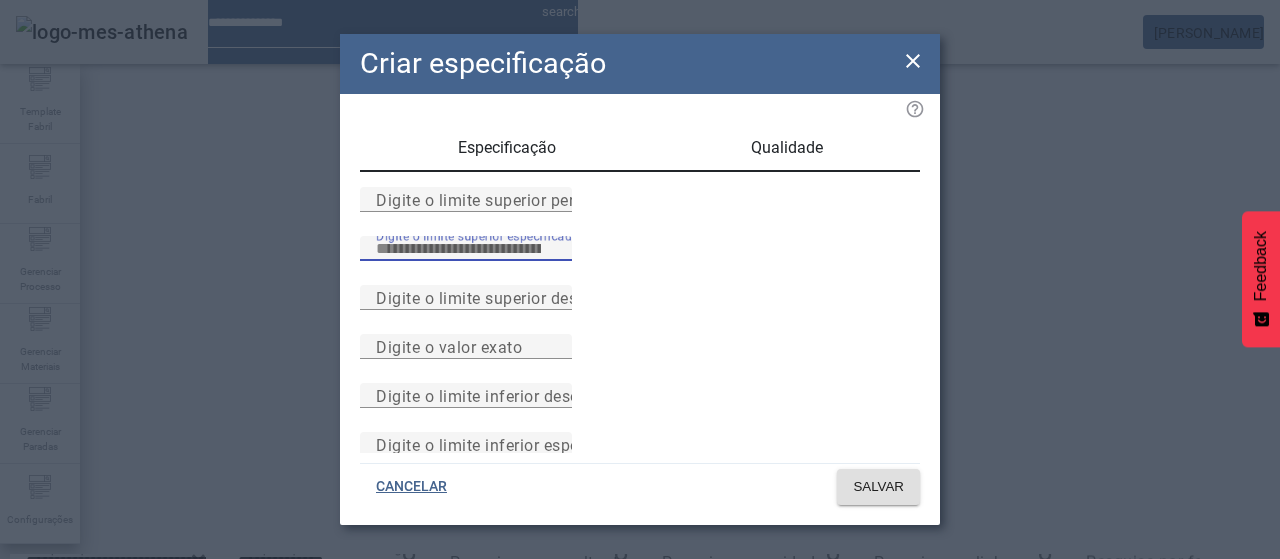 type on "*" 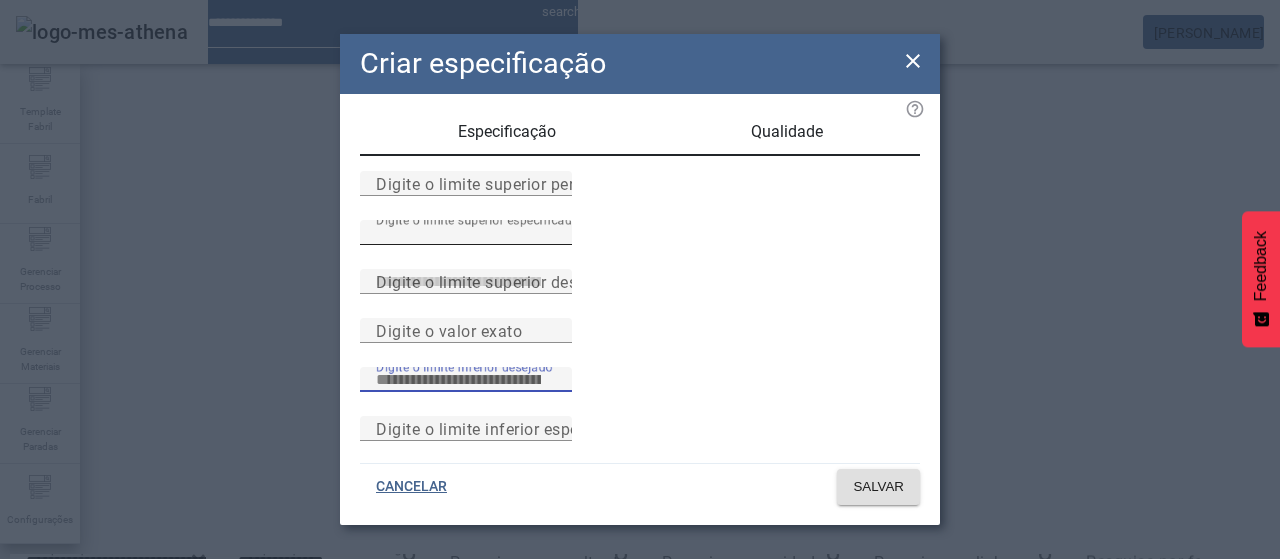 scroll, scrollTop: 261, scrollLeft: 0, axis: vertical 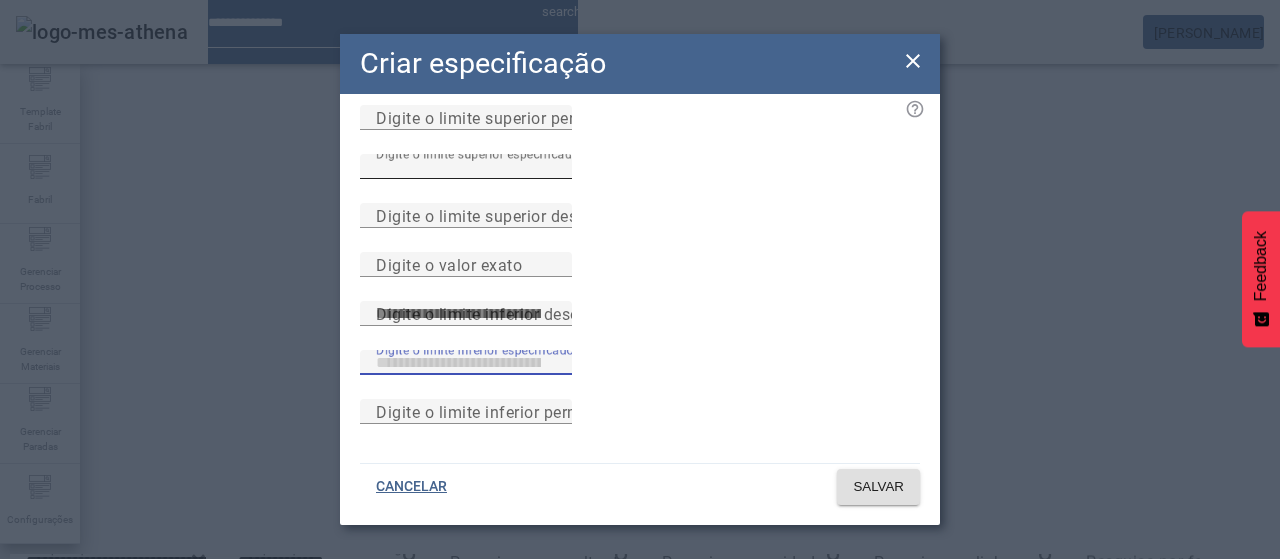 type on "*" 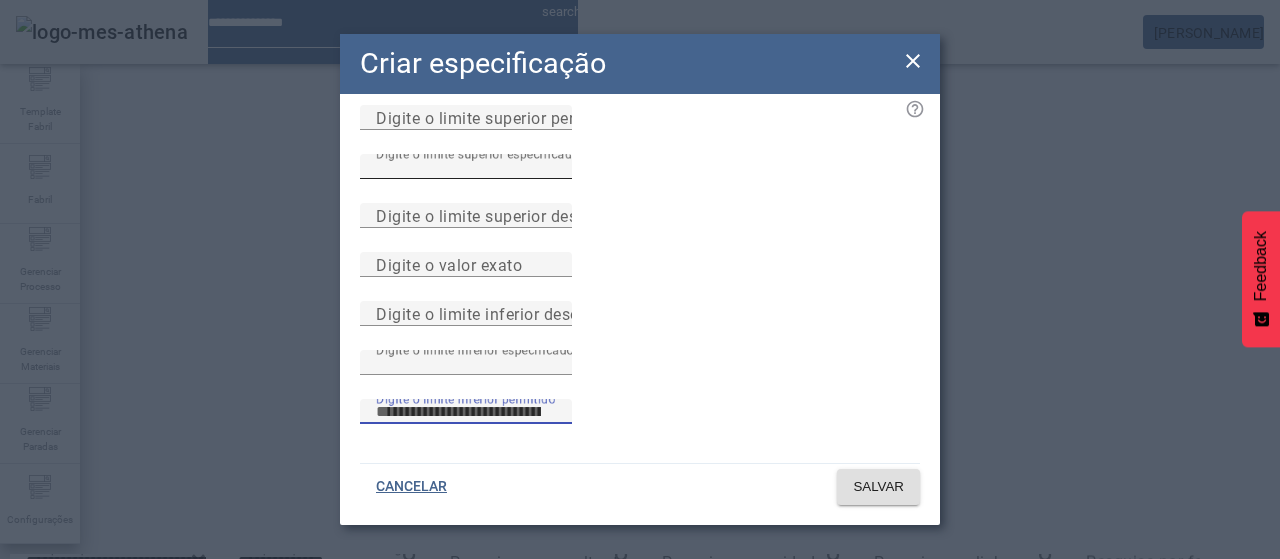 type 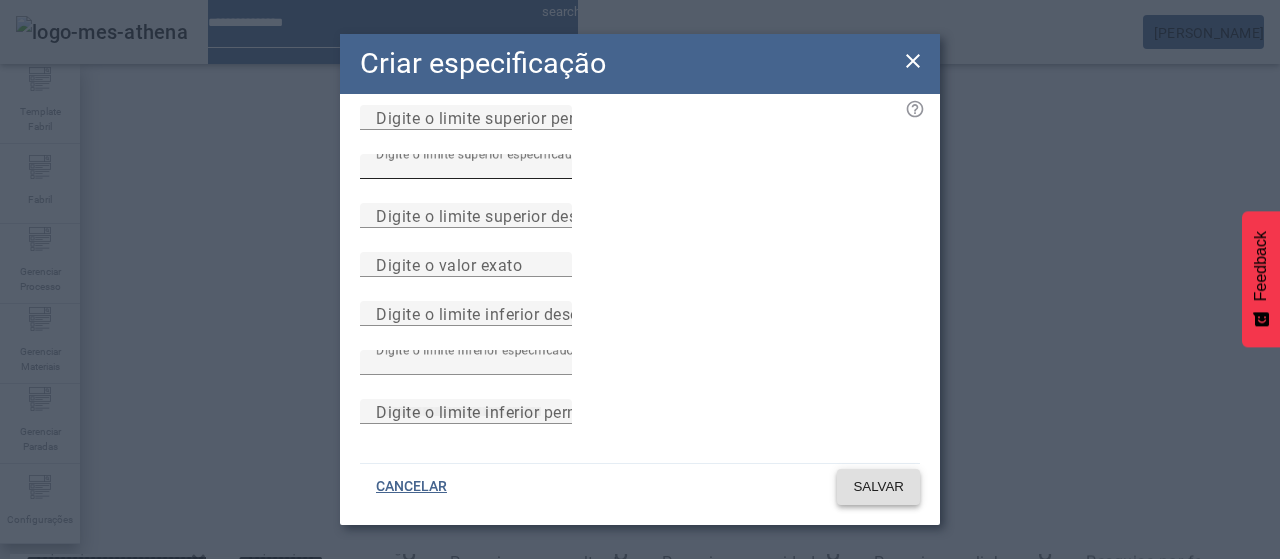type 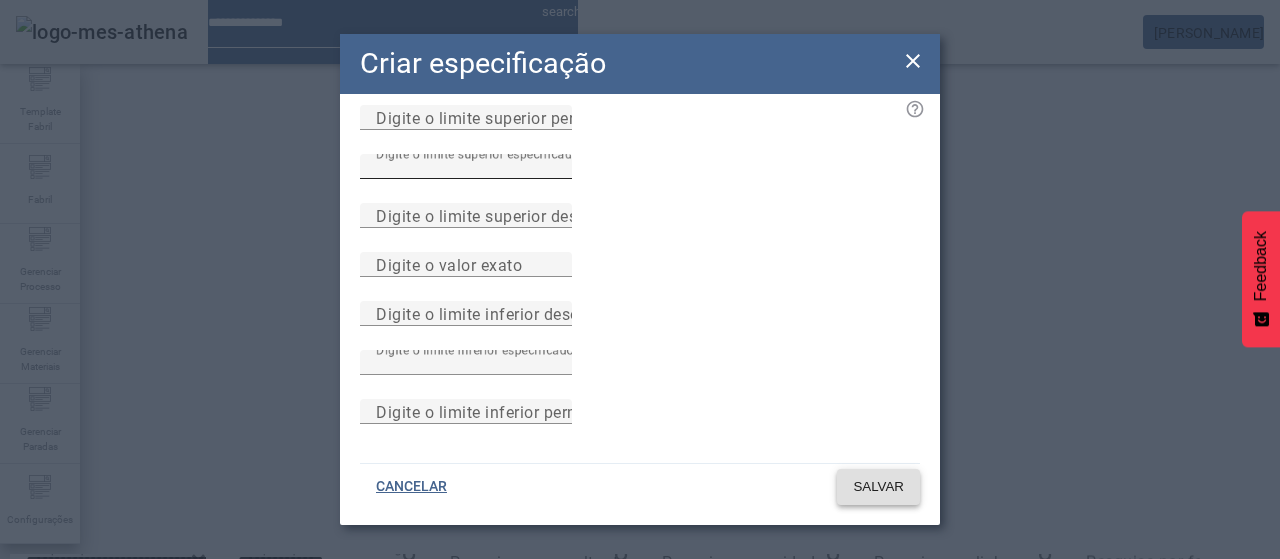 click on "SALVAR" 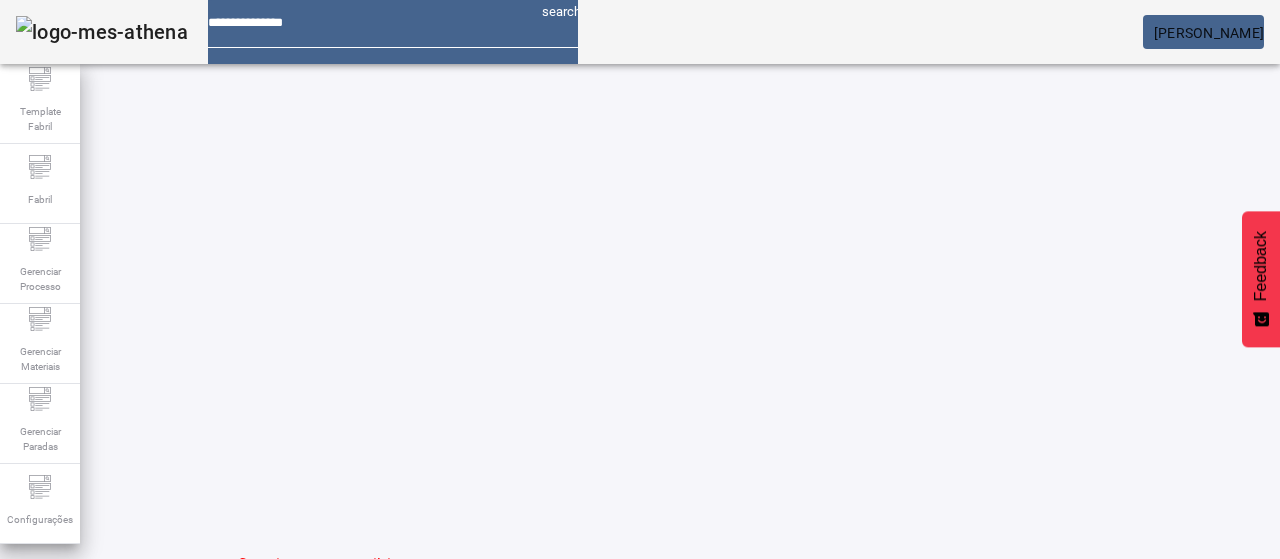 scroll, scrollTop: 0, scrollLeft: 0, axis: both 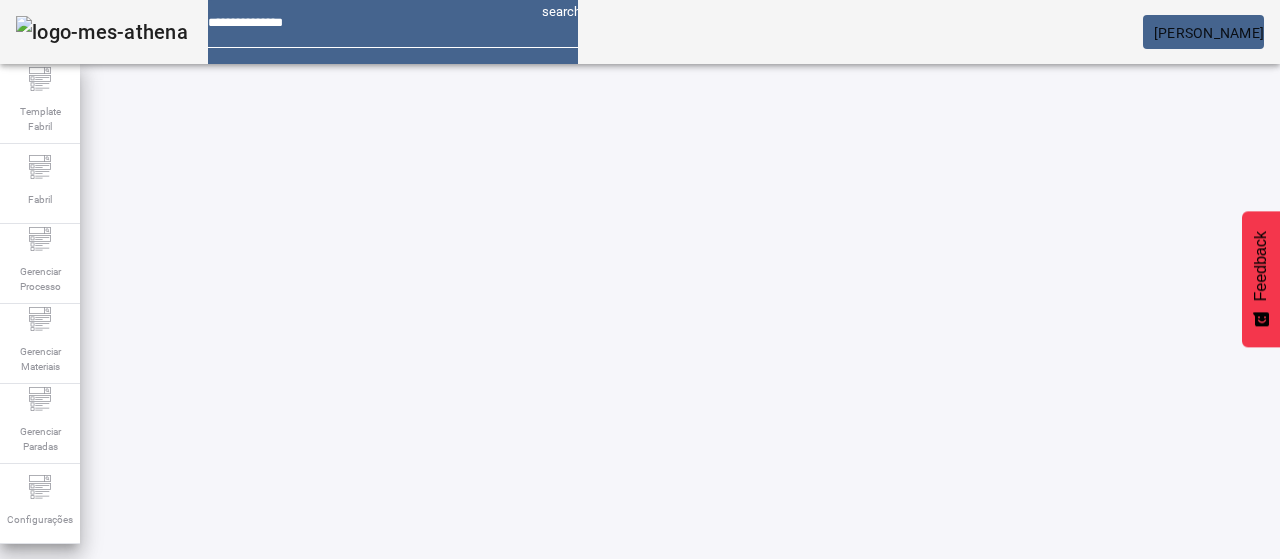 click 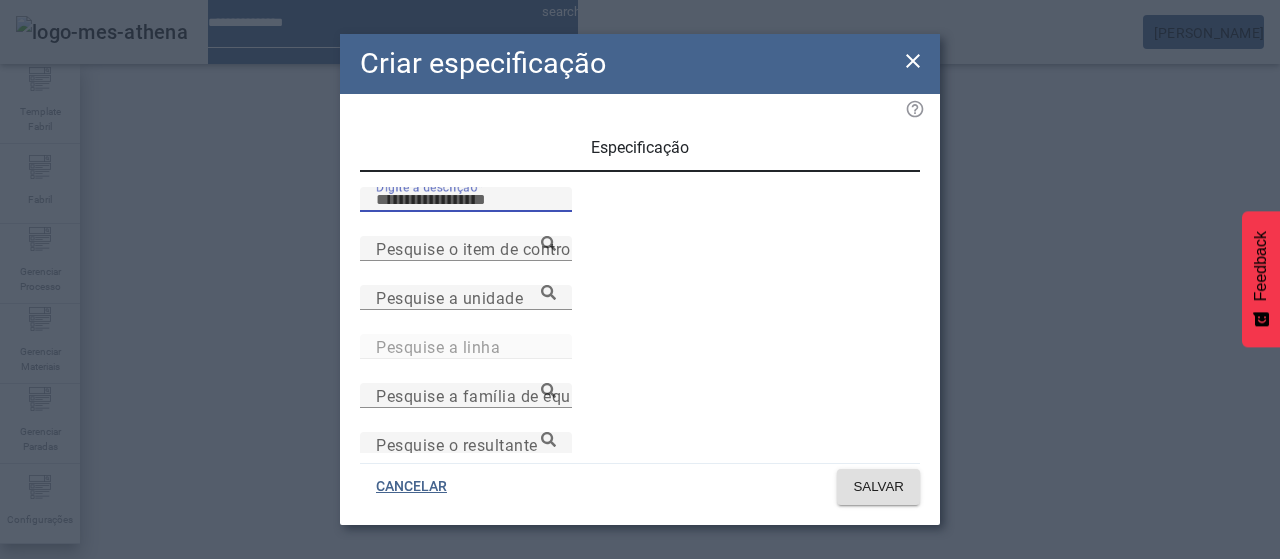 click on "Digite a descrição" at bounding box center (466, 200) 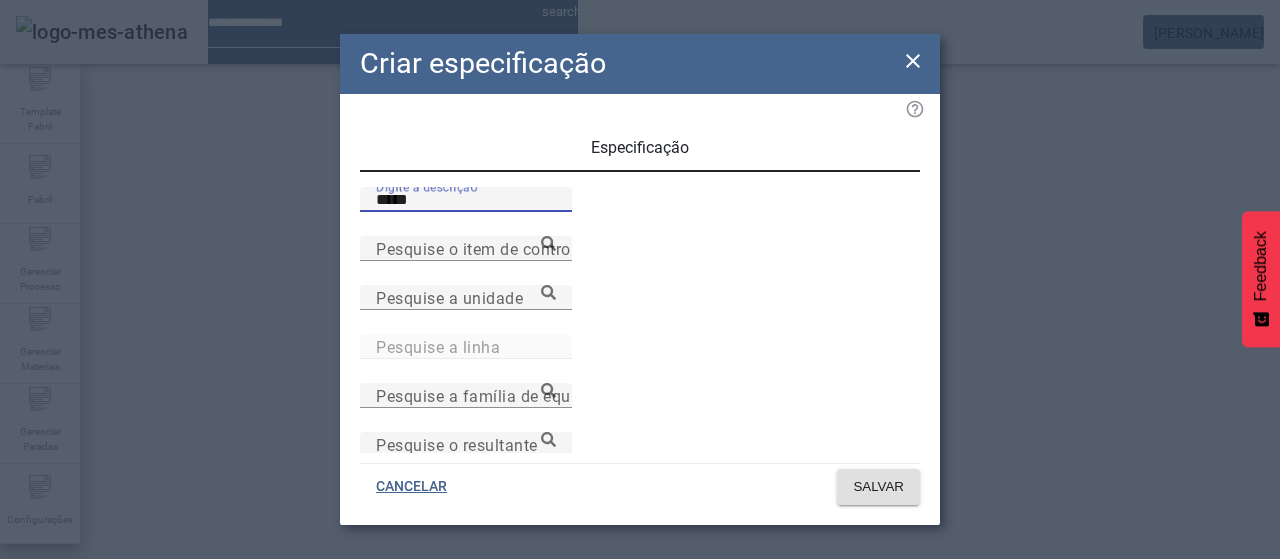 type on "*****" 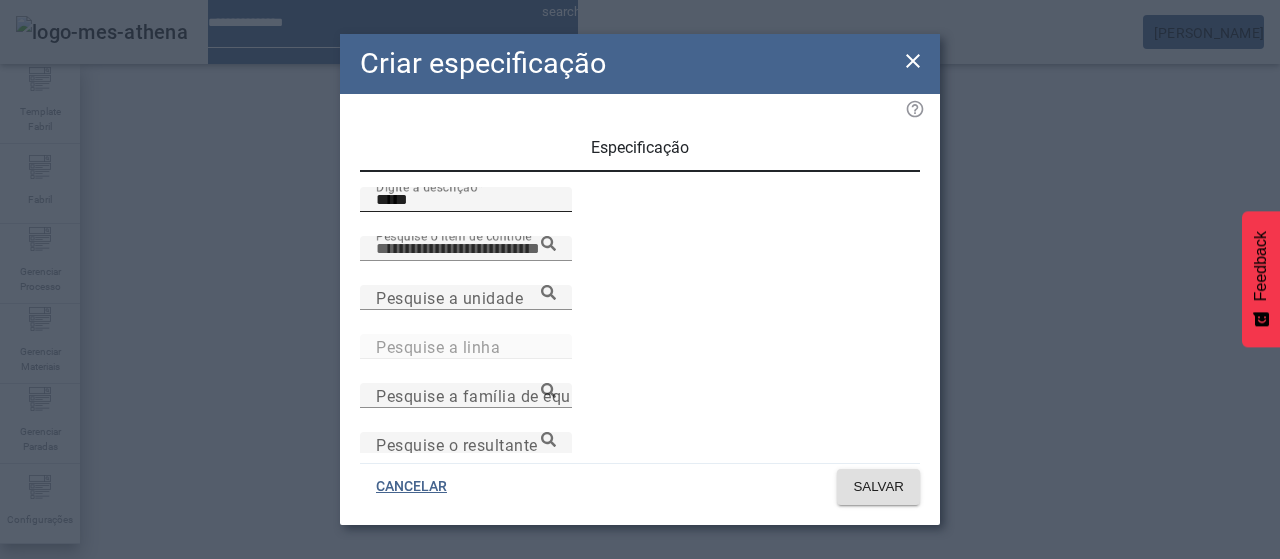 paste on "**********" 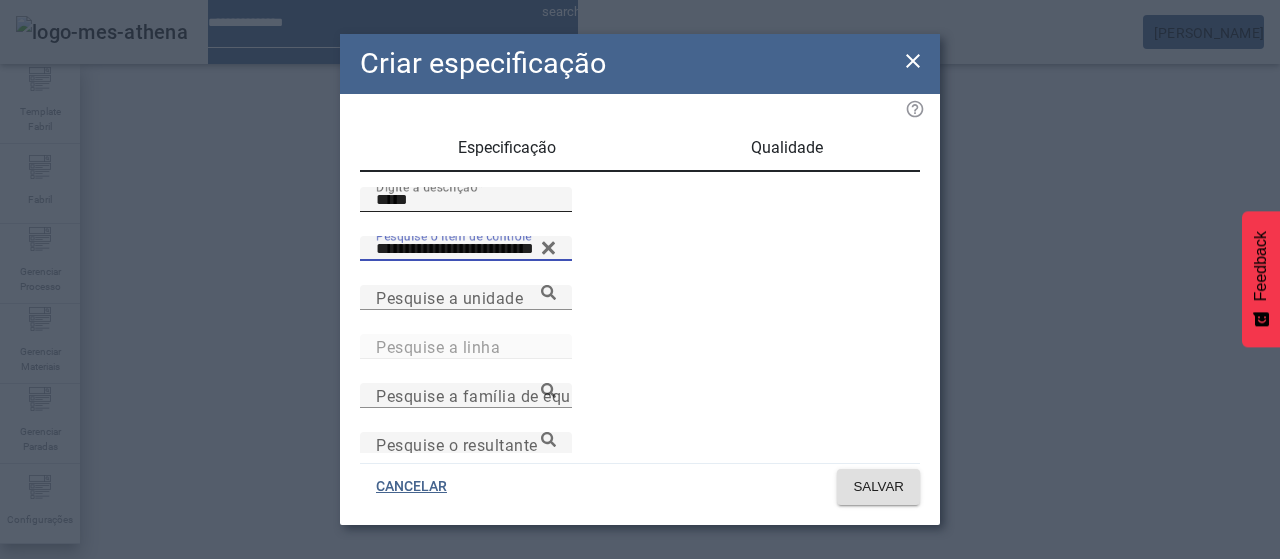 type on "**********" 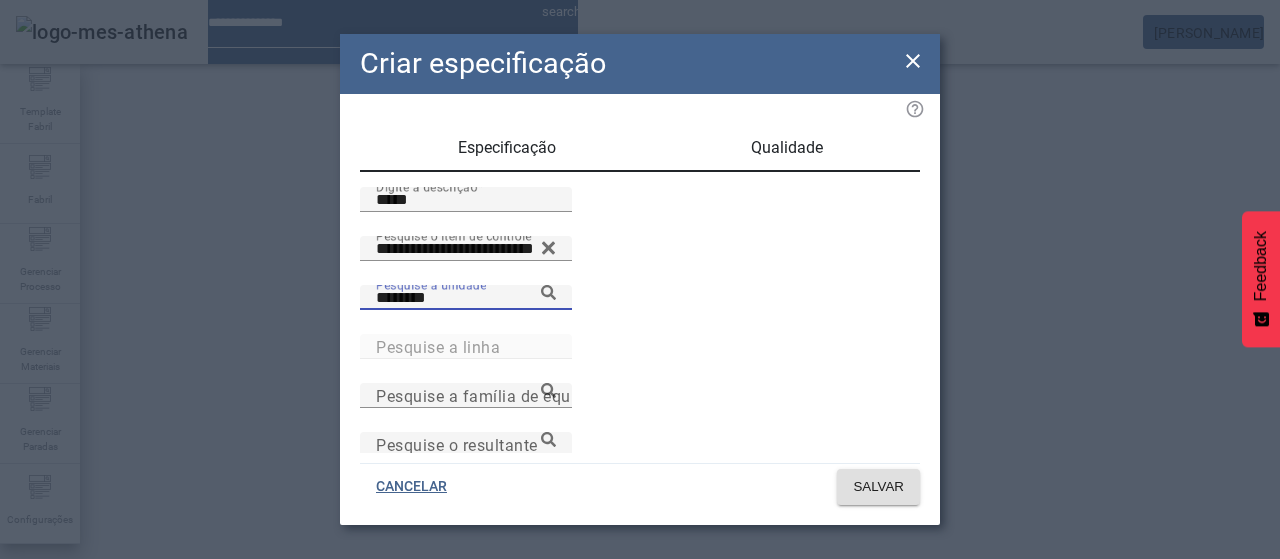 type on "********" 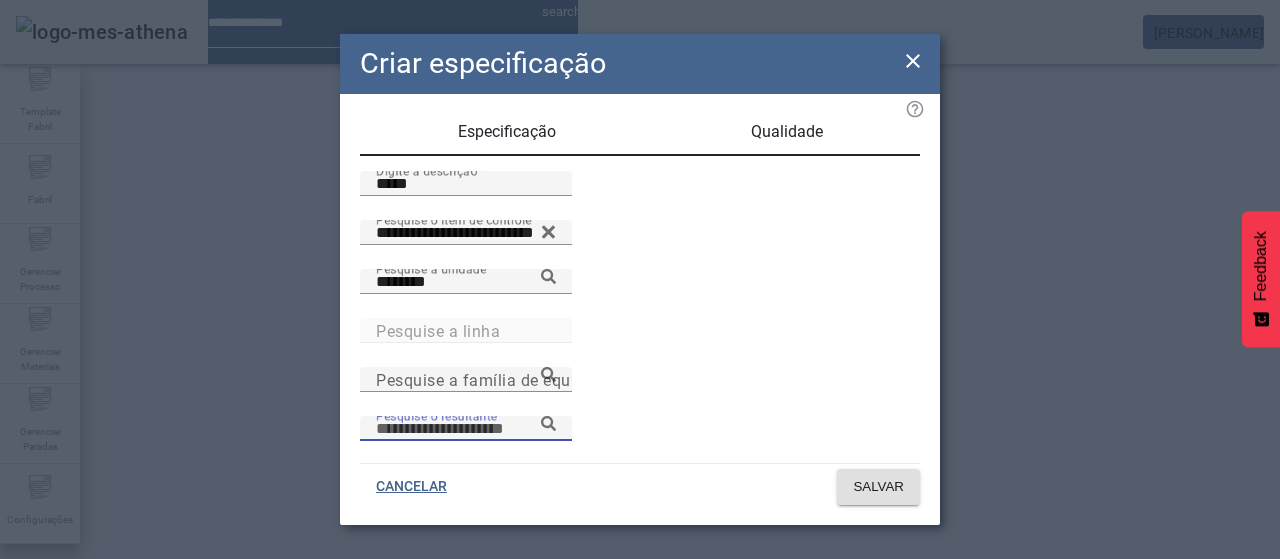 scroll, scrollTop: 206, scrollLeft: 0, axis: vertical 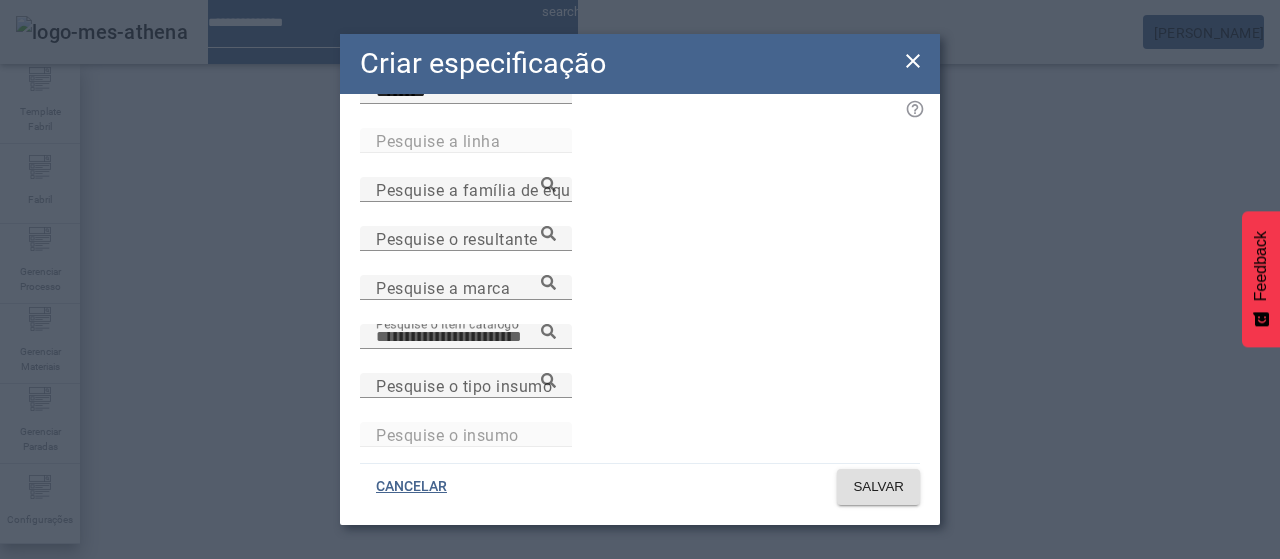 paste on "**********" 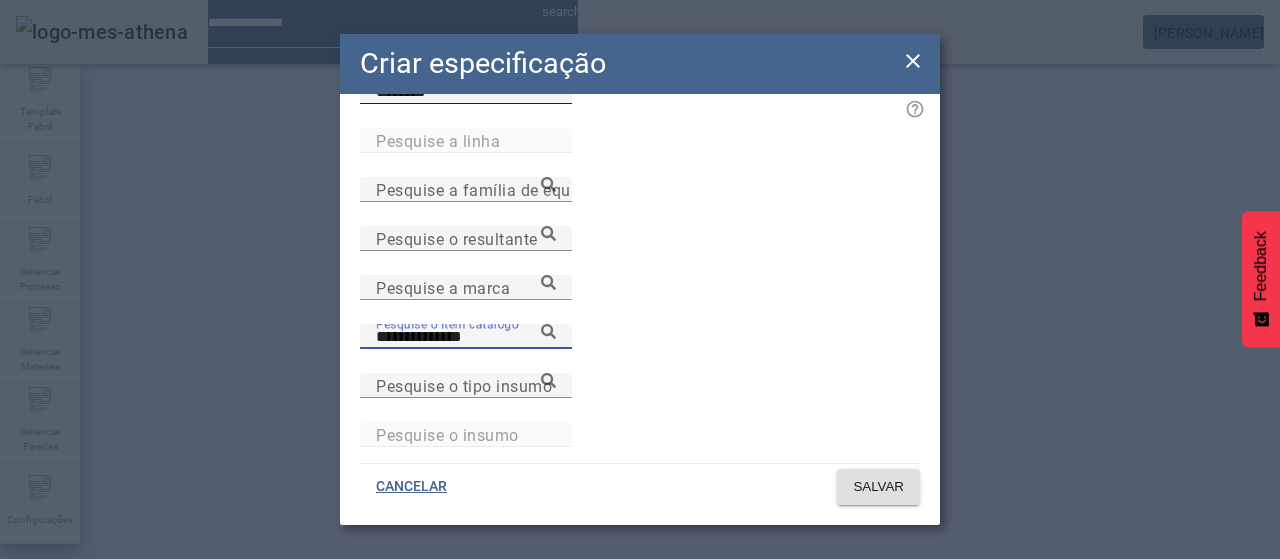 type on "**********" 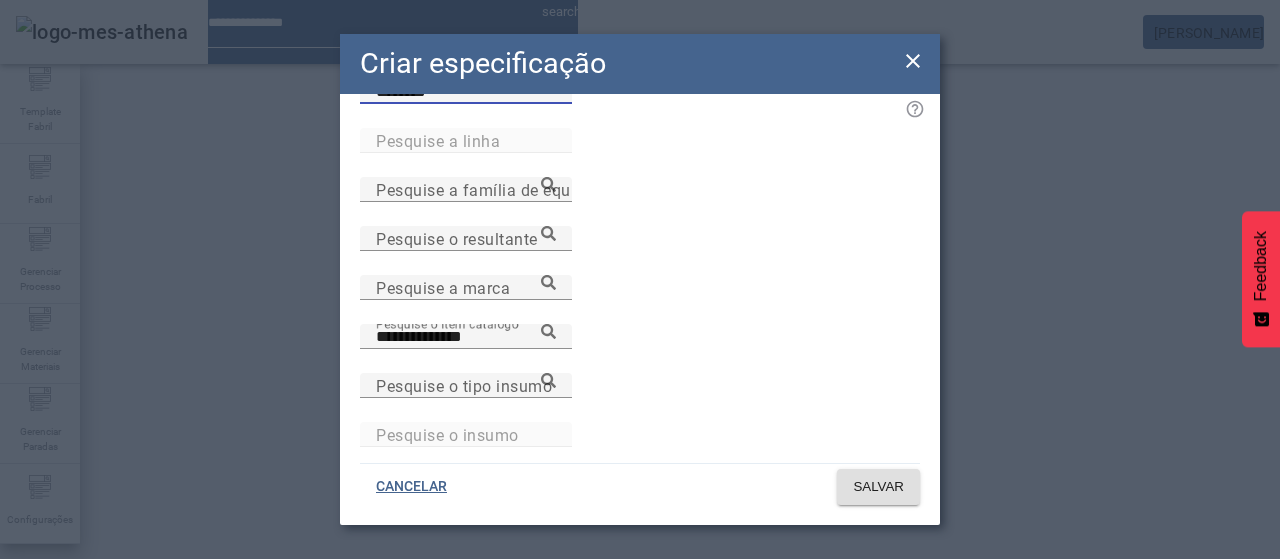 click 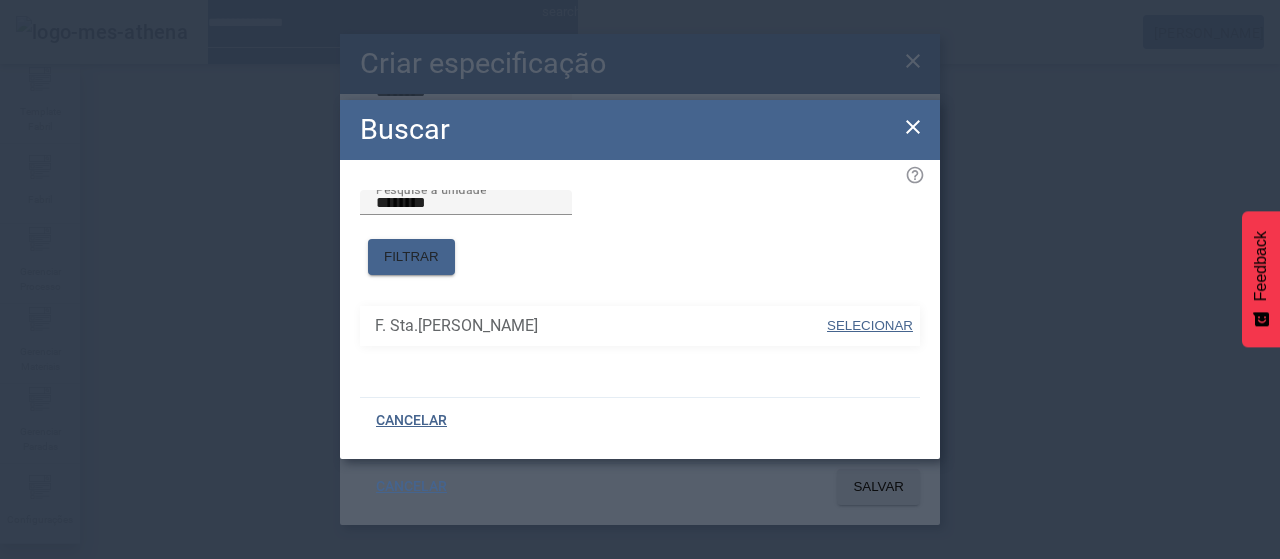 click on "SELECIONAR" at bounding box center (870, 325) 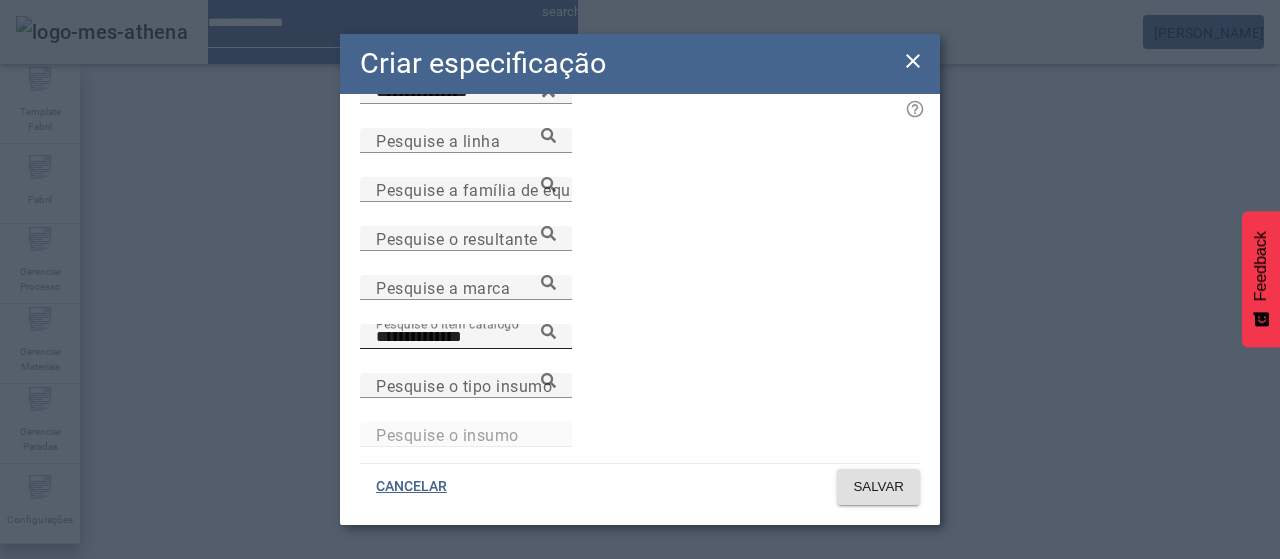 click 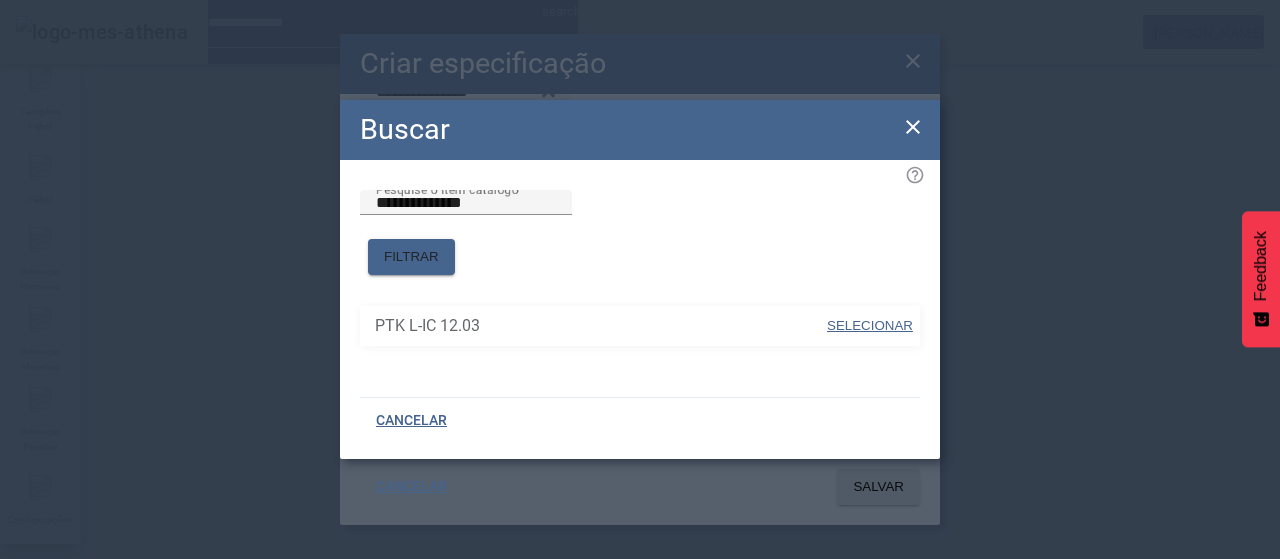 click on "SELECIONAR" at bounding box center [870, 325] 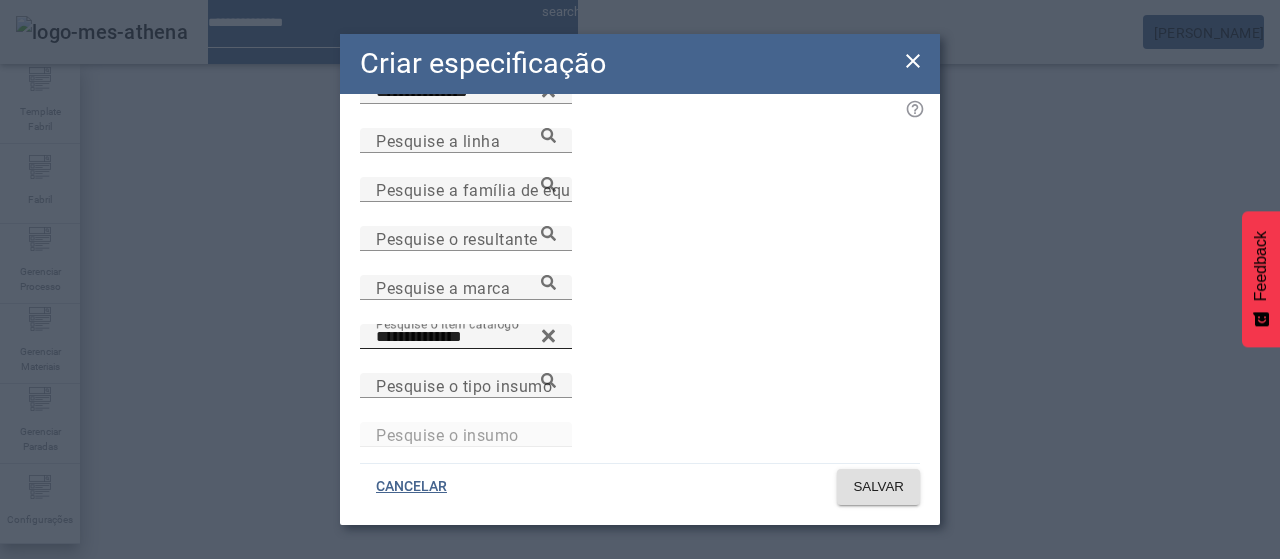 scroll, scrollTop: 0, scrollLeft: 0, axis: both 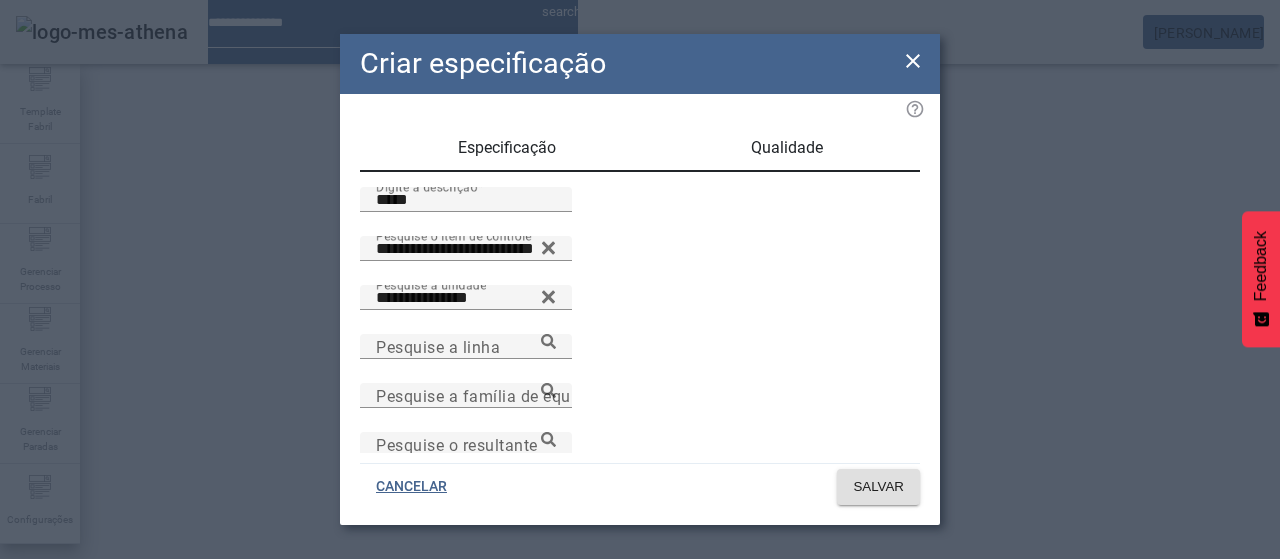 click on "Qualidade" at bounding box center [787, 148] 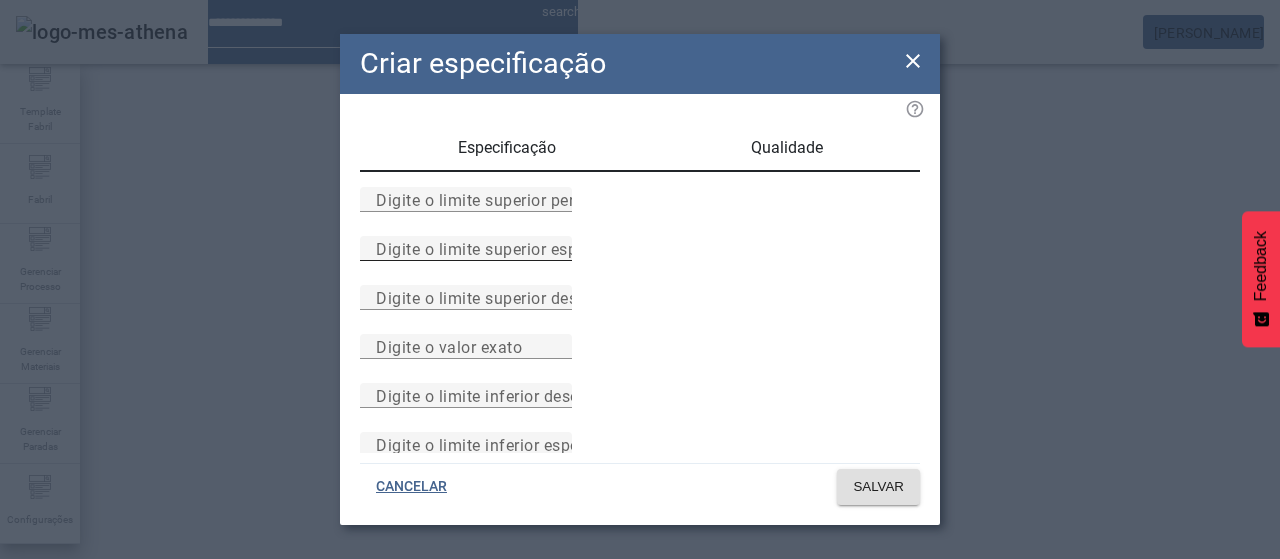 click on "Digite o limite superior especificado" at bounding box center [466, 249] 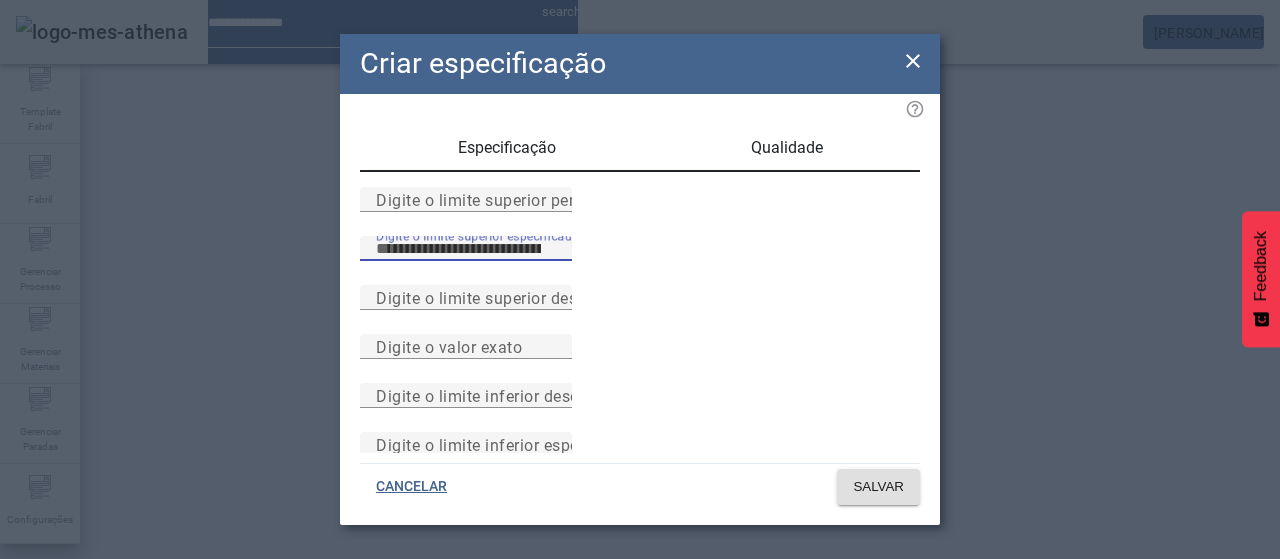 type on "****" 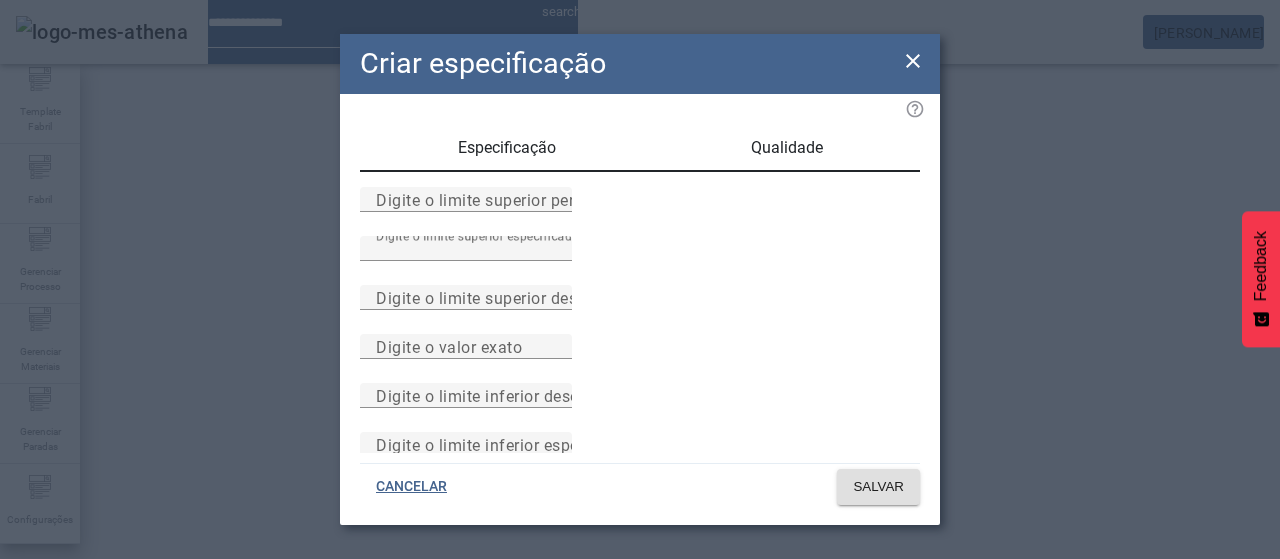 click on "CANCELAR SALVAR" 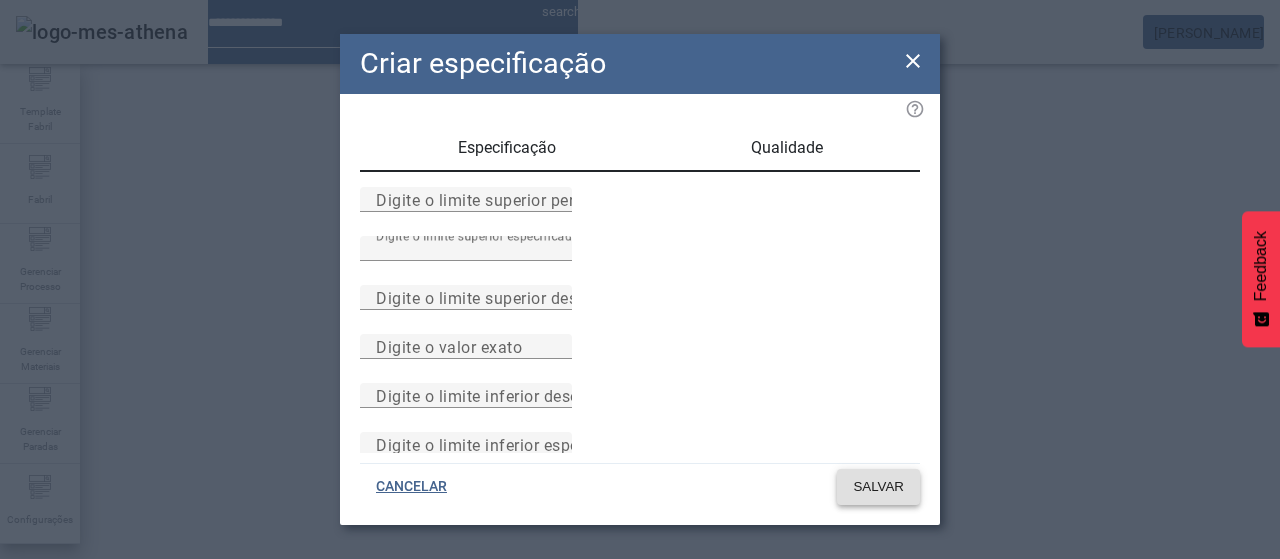 click 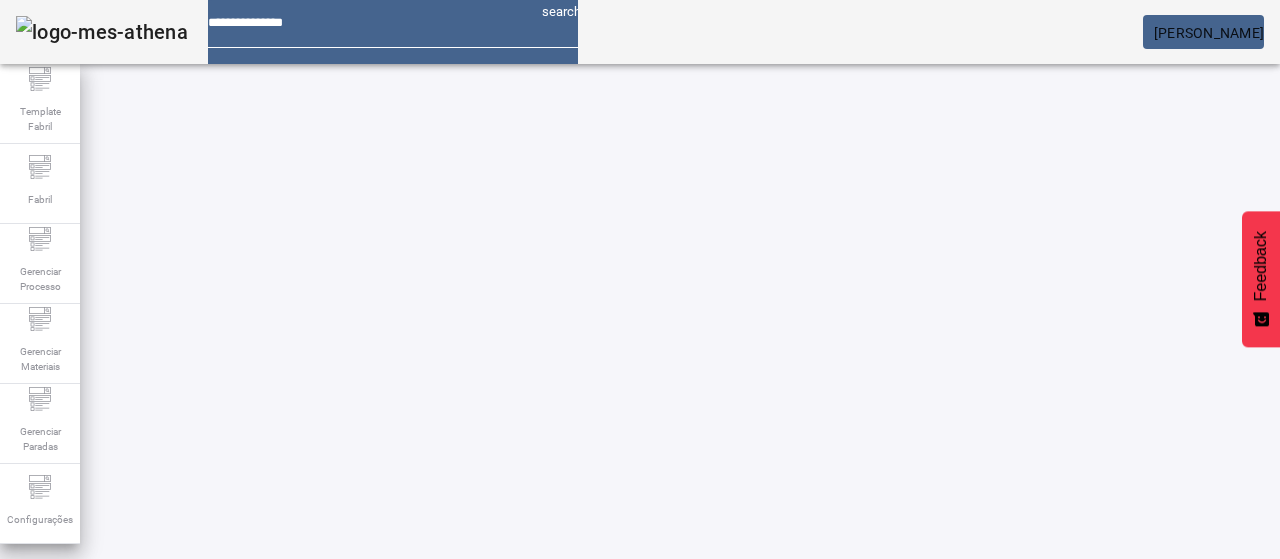 scroll, scrollTop: 190, scrollLeft: 0, axis: vertical 